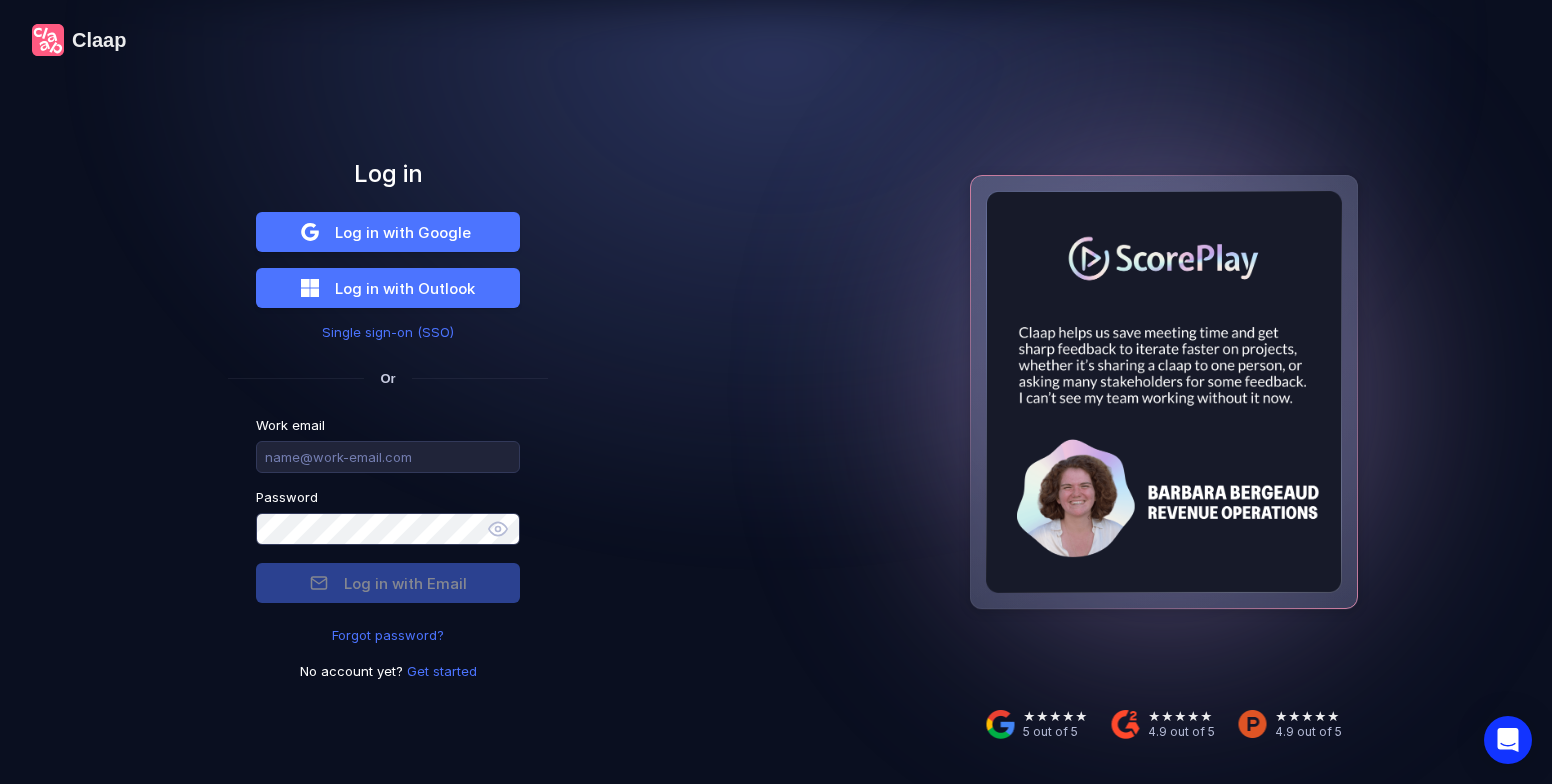 scroll, scrollTop: 0, scrollLeft: 0, axis: both 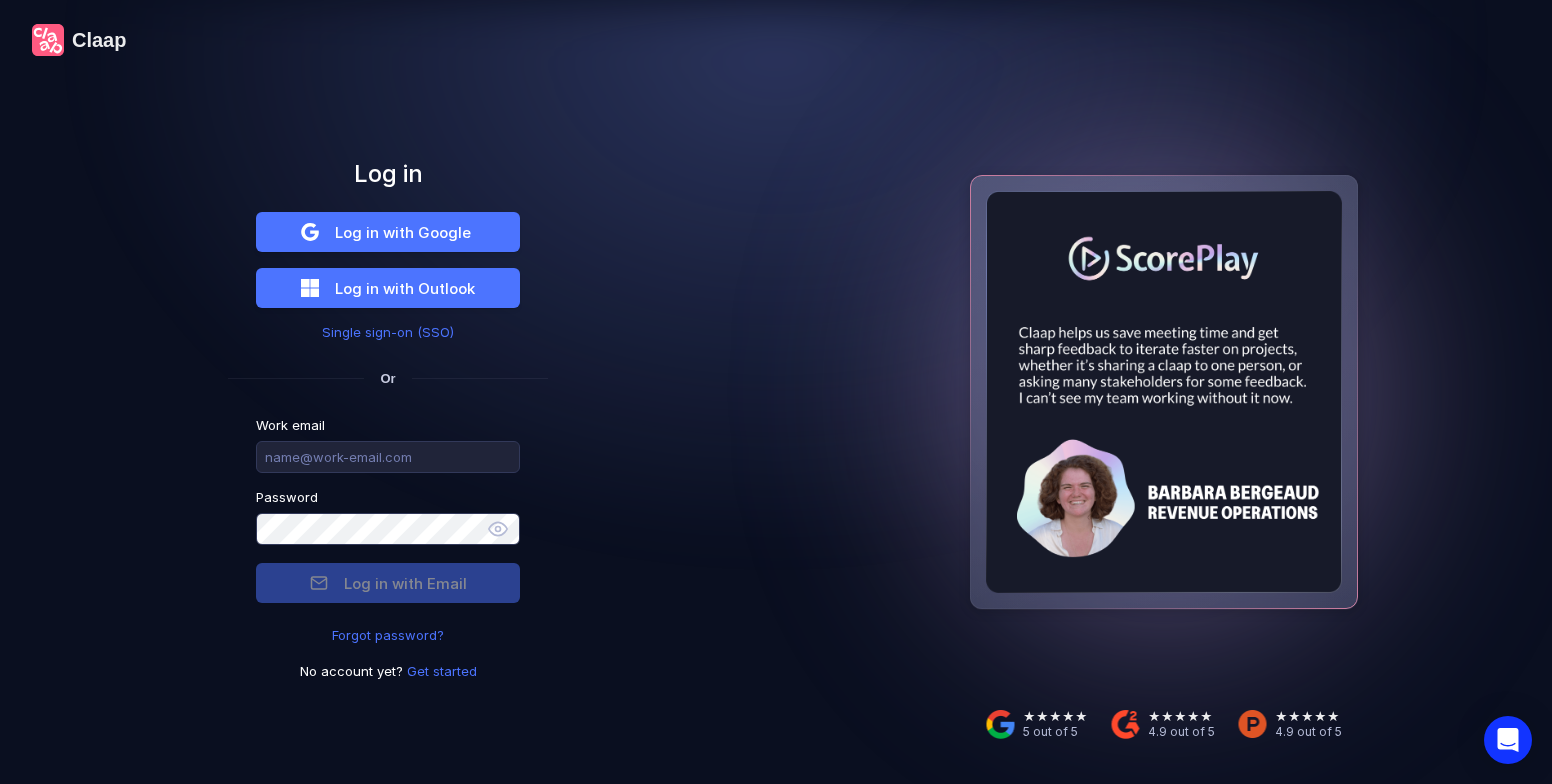 click on "Get started" at bounding box center (442, 671) 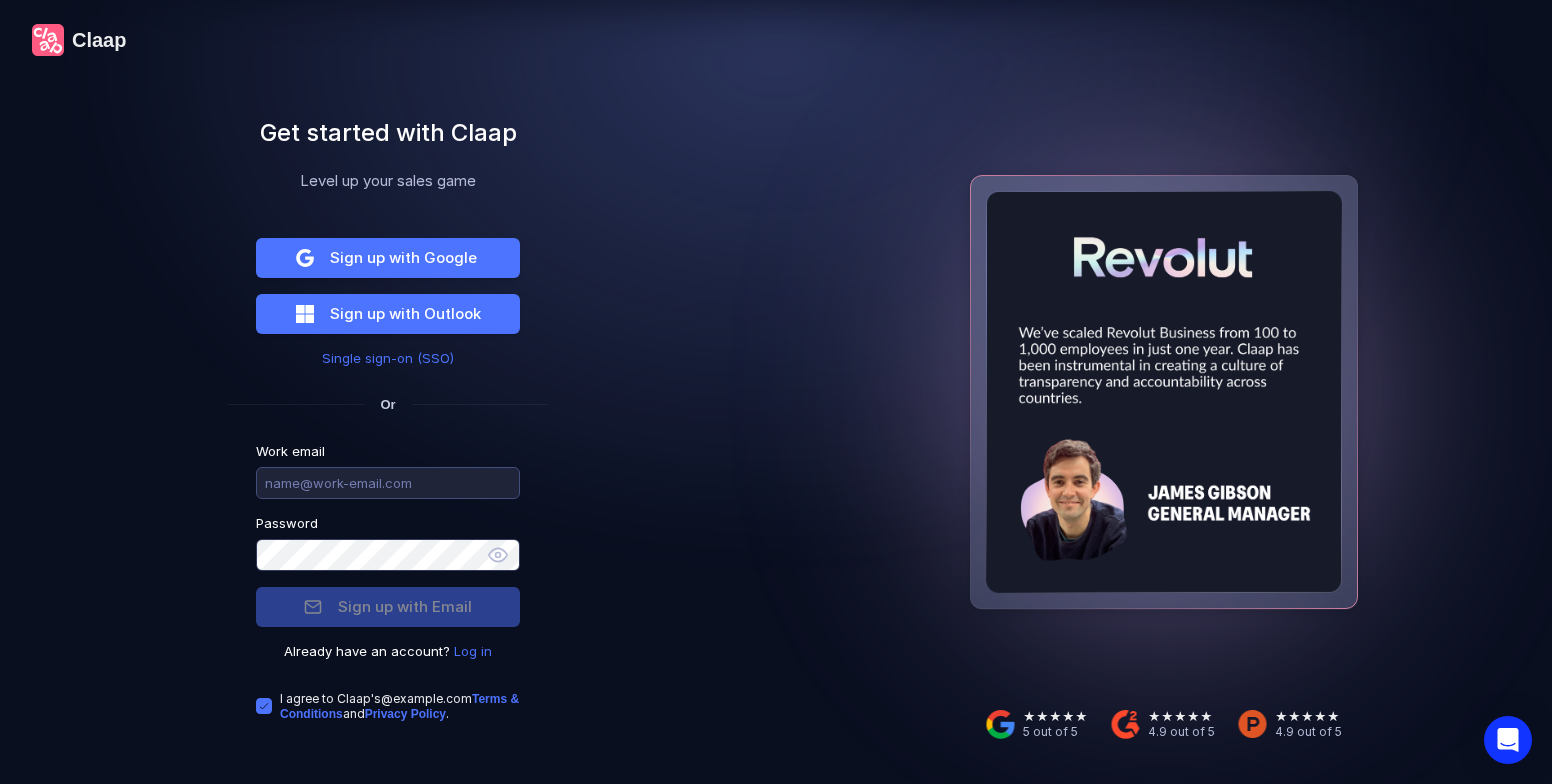 click at bounding box center (388, 483) 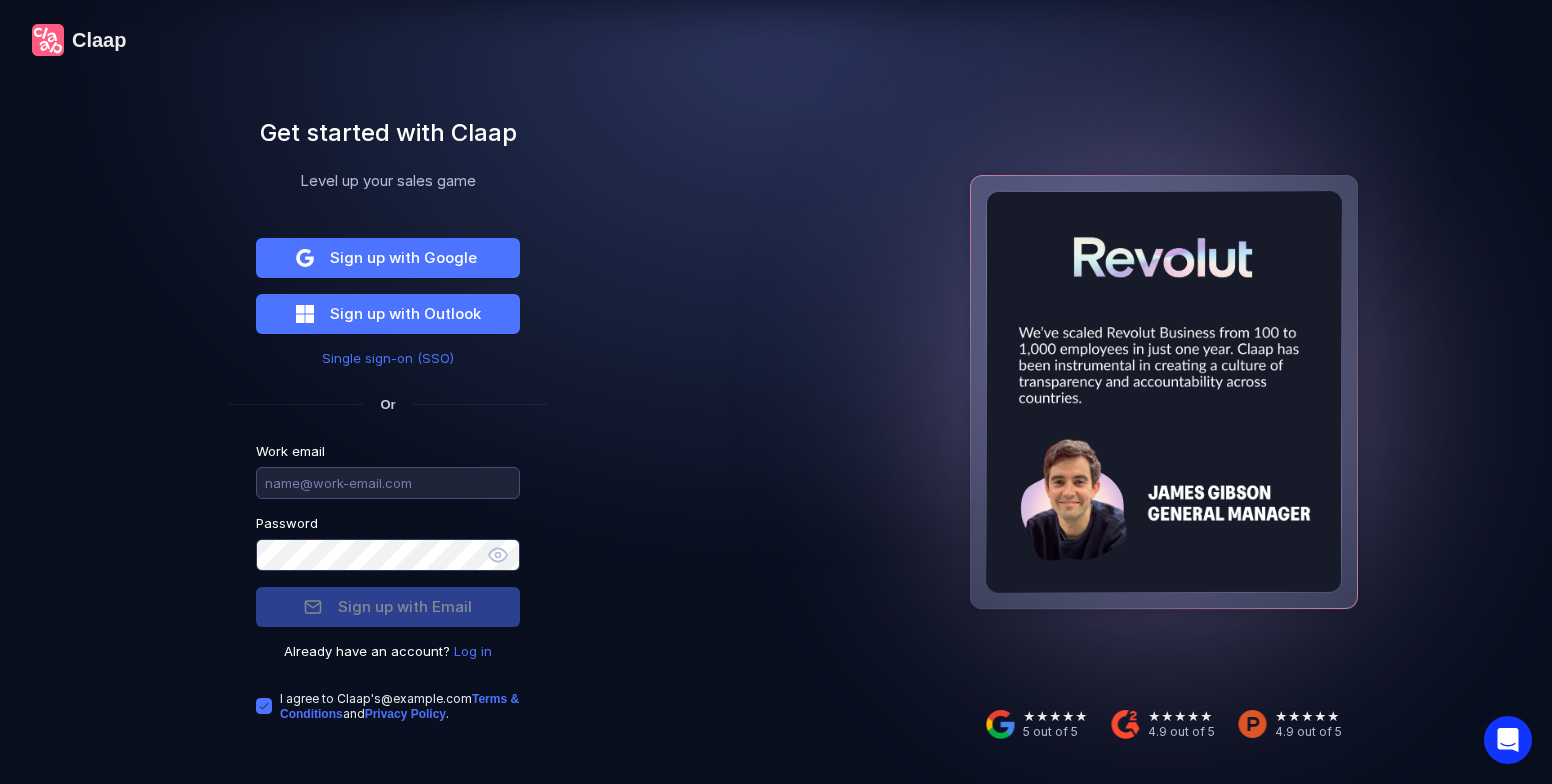 paste on "papapakalayqa@[EXAMPLE.COM]" 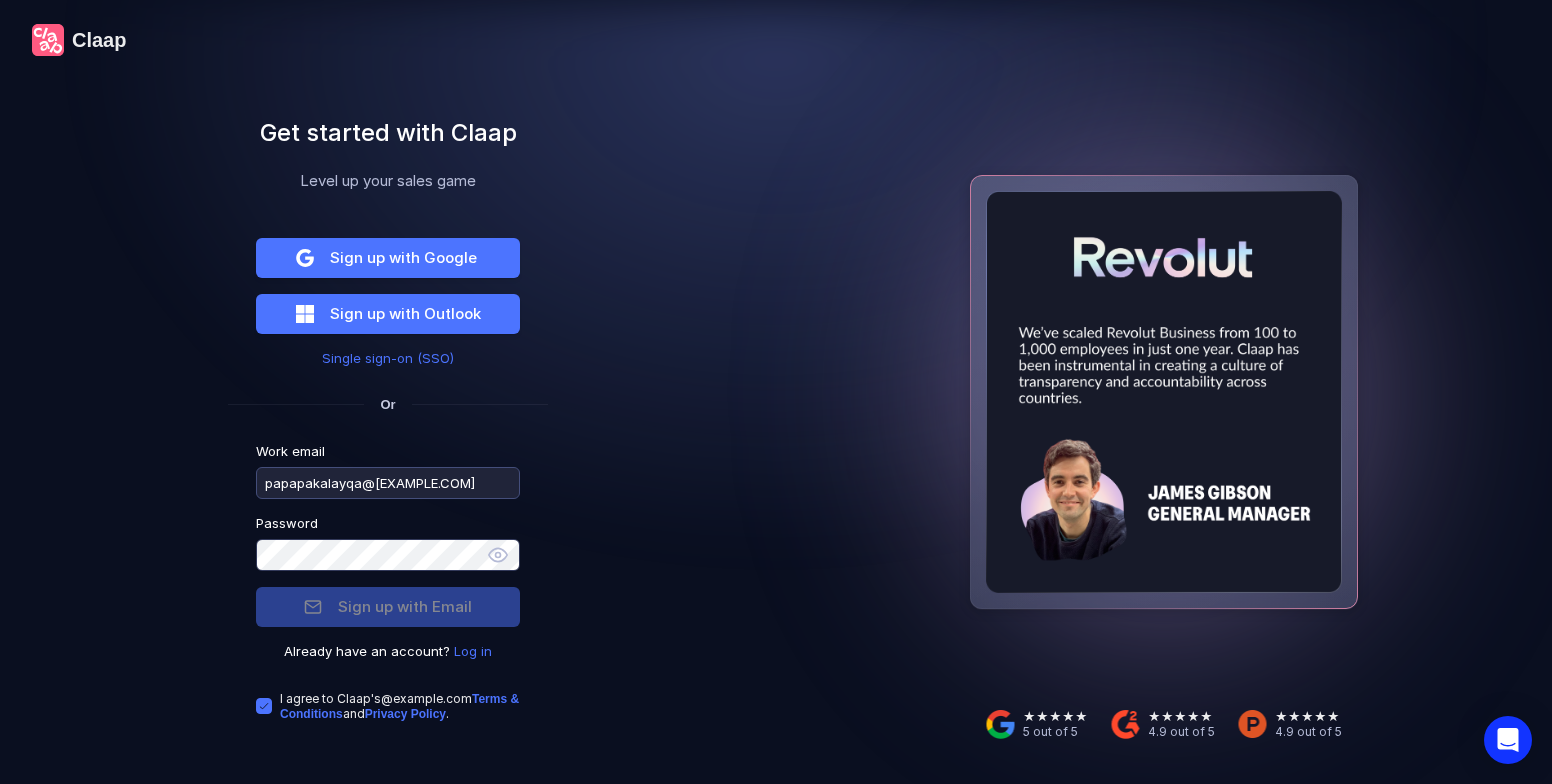 type on "papapakalayqa@[EXAMPLE.COM]" 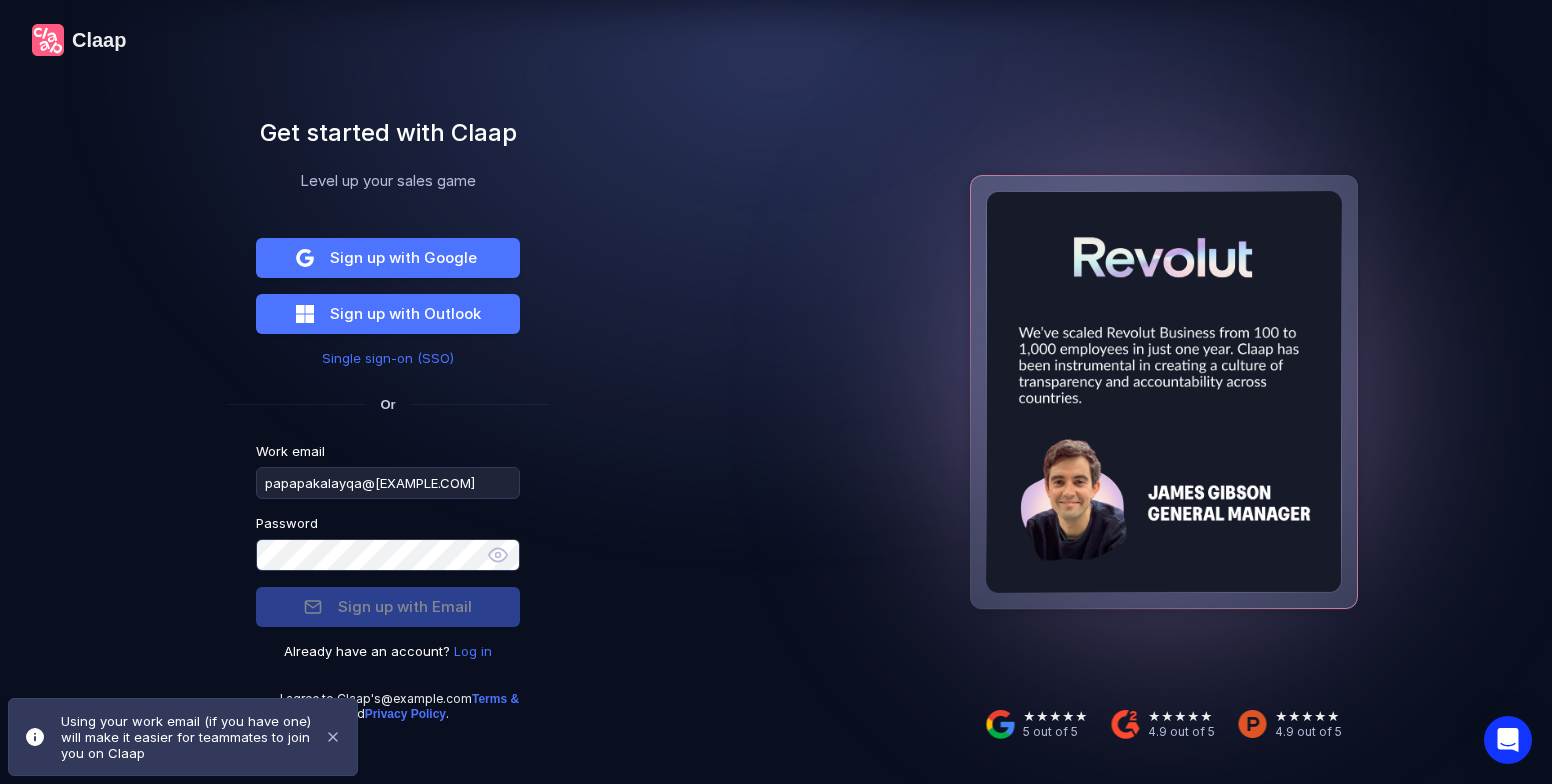 click on "Claap Get started with Claap Level up your sales game Sign up with Google Sign up with Outlook Single sign-on (SSO) Or Work email [EMAIL] Password Sign up with Email Already have an account? Log in I agree to Claap 's Terms & Conditions and Privacy Policy ." at bounding box center [388, 392] 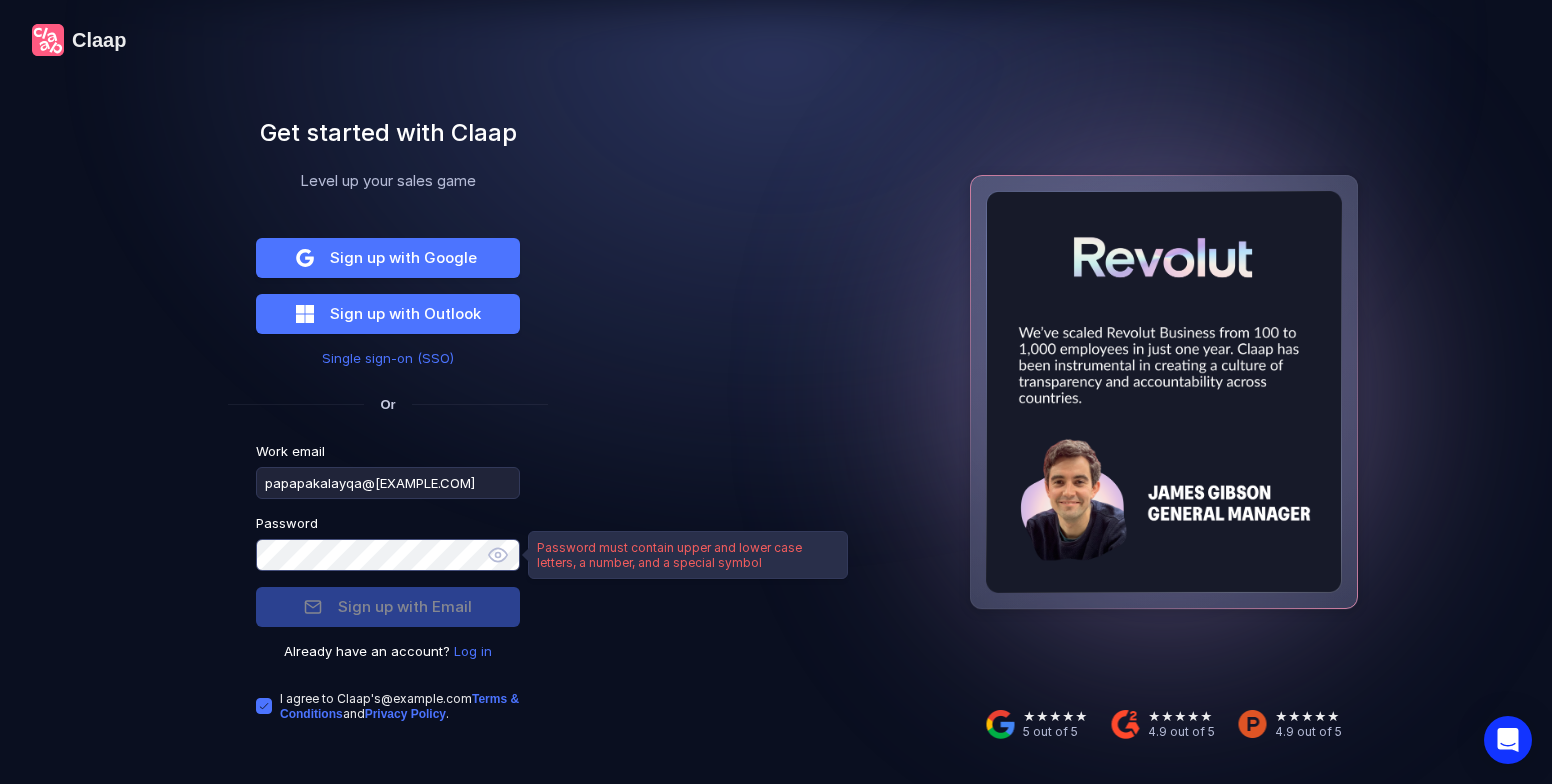 click on "Claap Get started with Claap Level up your sales game Sign up with Google Sign up with Outlook Single sign-on (SSO) Or Work email [EMAIL] Password Sign up with Email Already have an account? Log in I agree to Claap 's Terms & Conditions and Privacy Policy ." at bounding box center [388, 392] 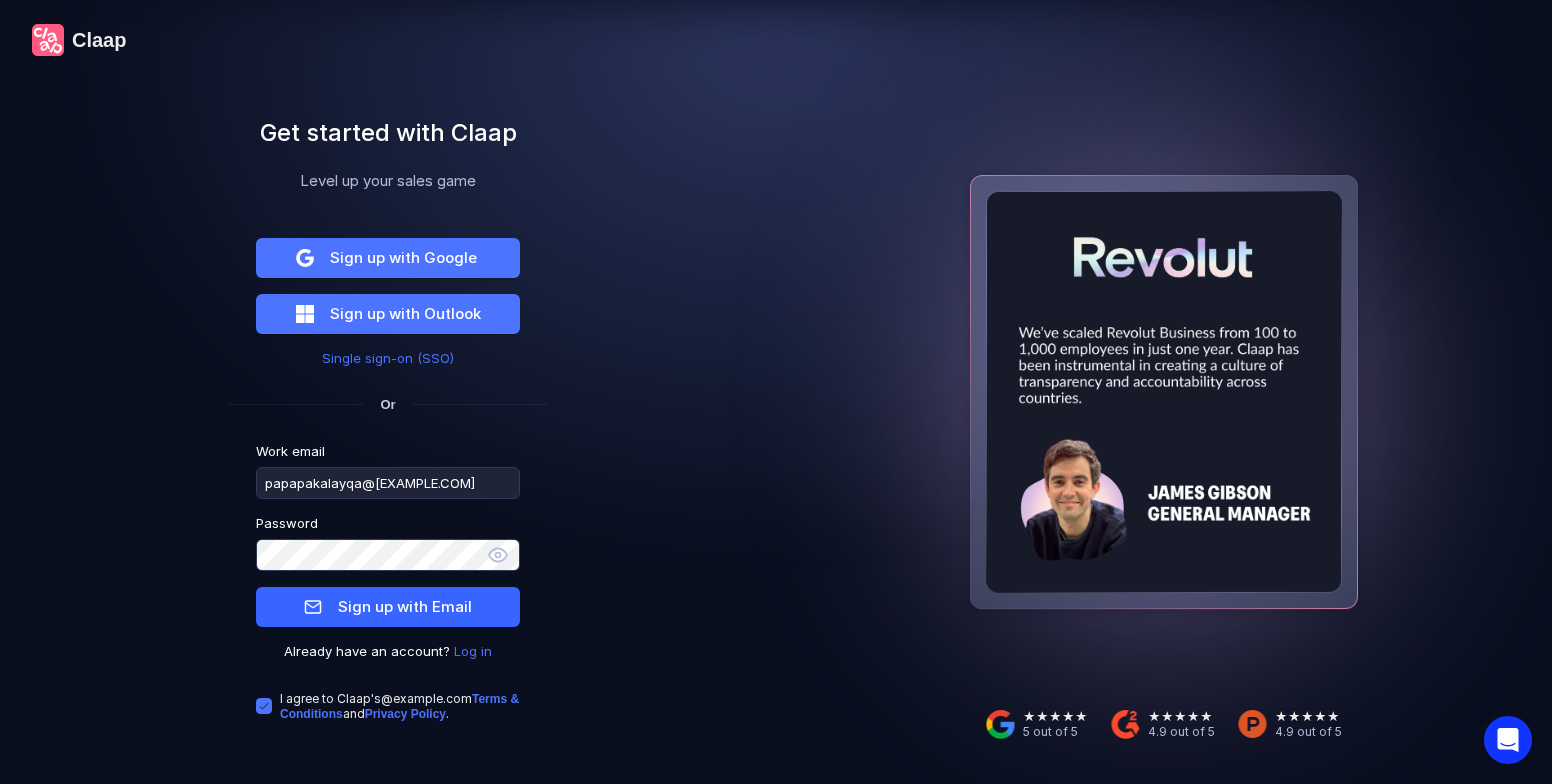 click on "Sign up with Email" at bounding box center [405, 606] 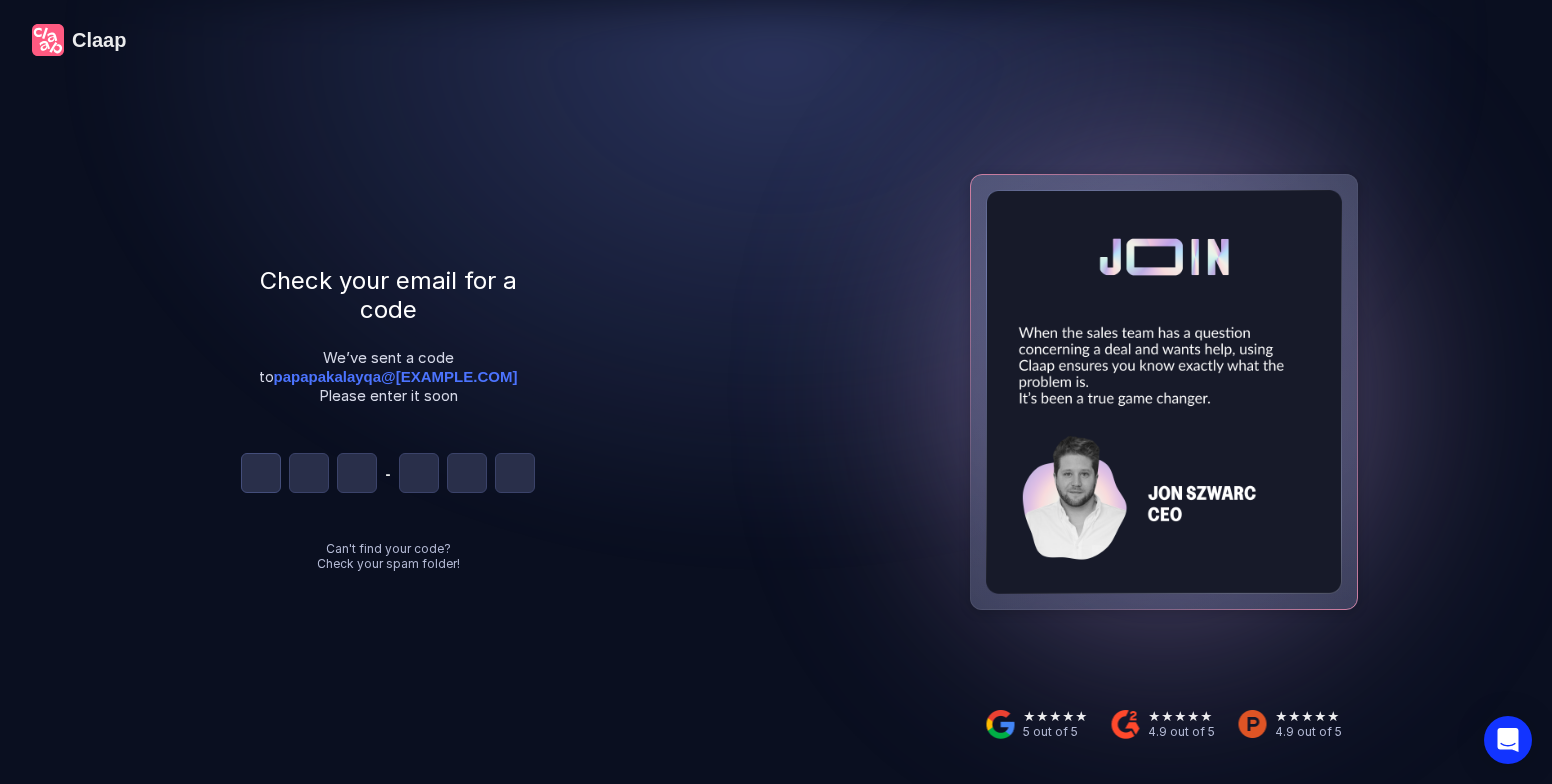 drag, startPoint x: 263, startPoint y: 479, endPoint x: 282, endPoint y: 487, distance: 20.615528 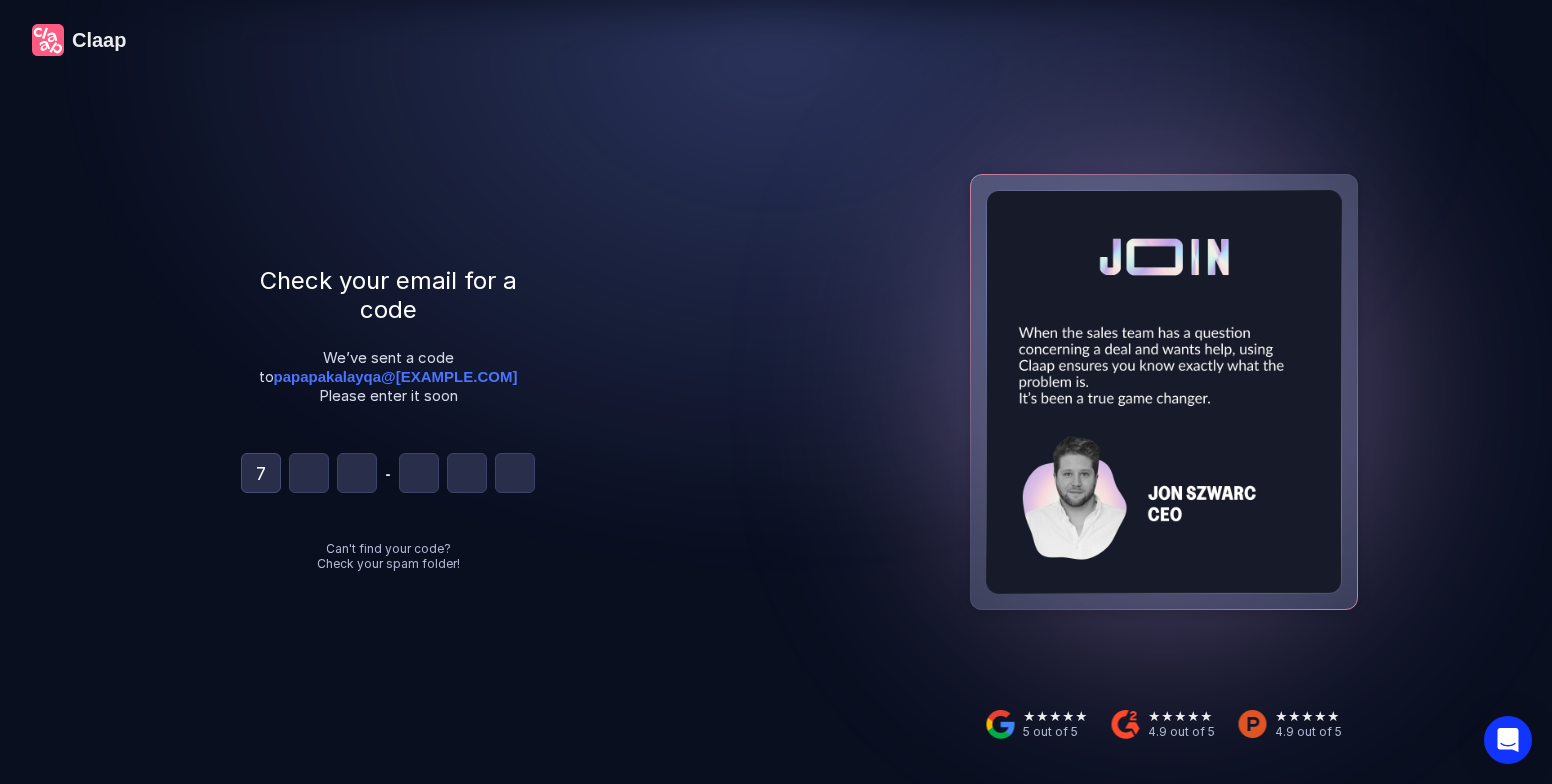 click on "7" at bounding box center (261, 473) 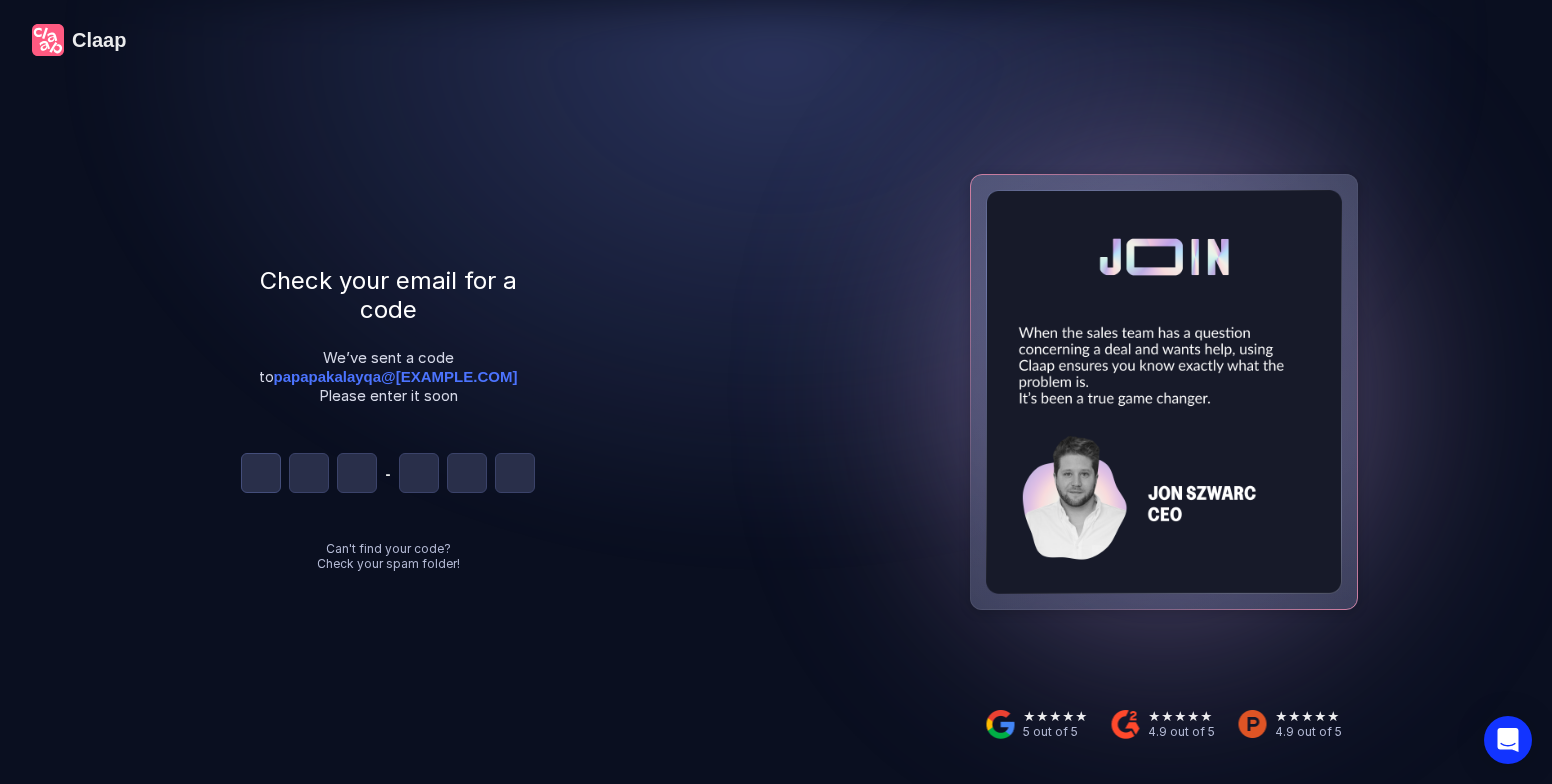 type on "6" 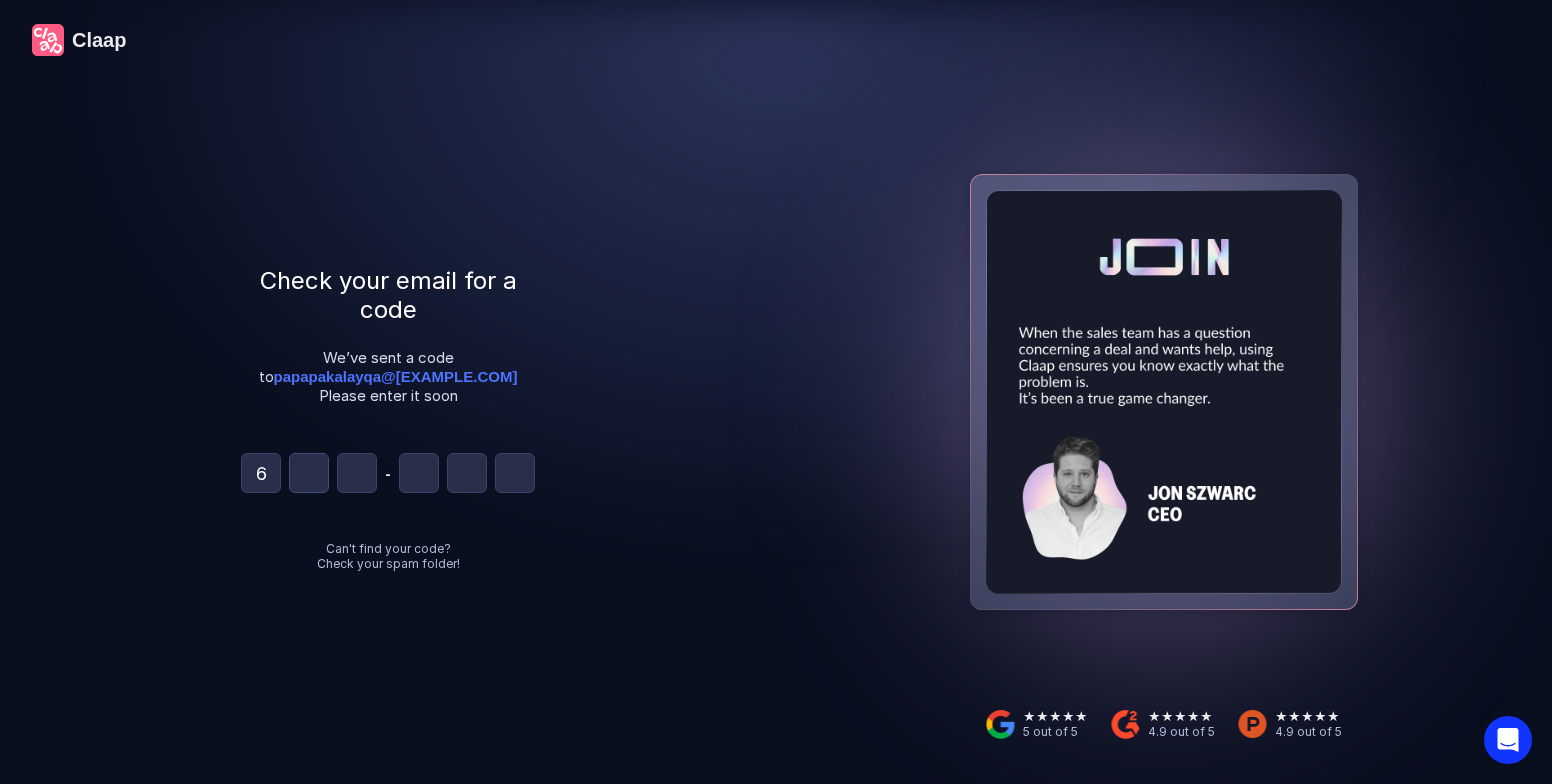 type on "5" 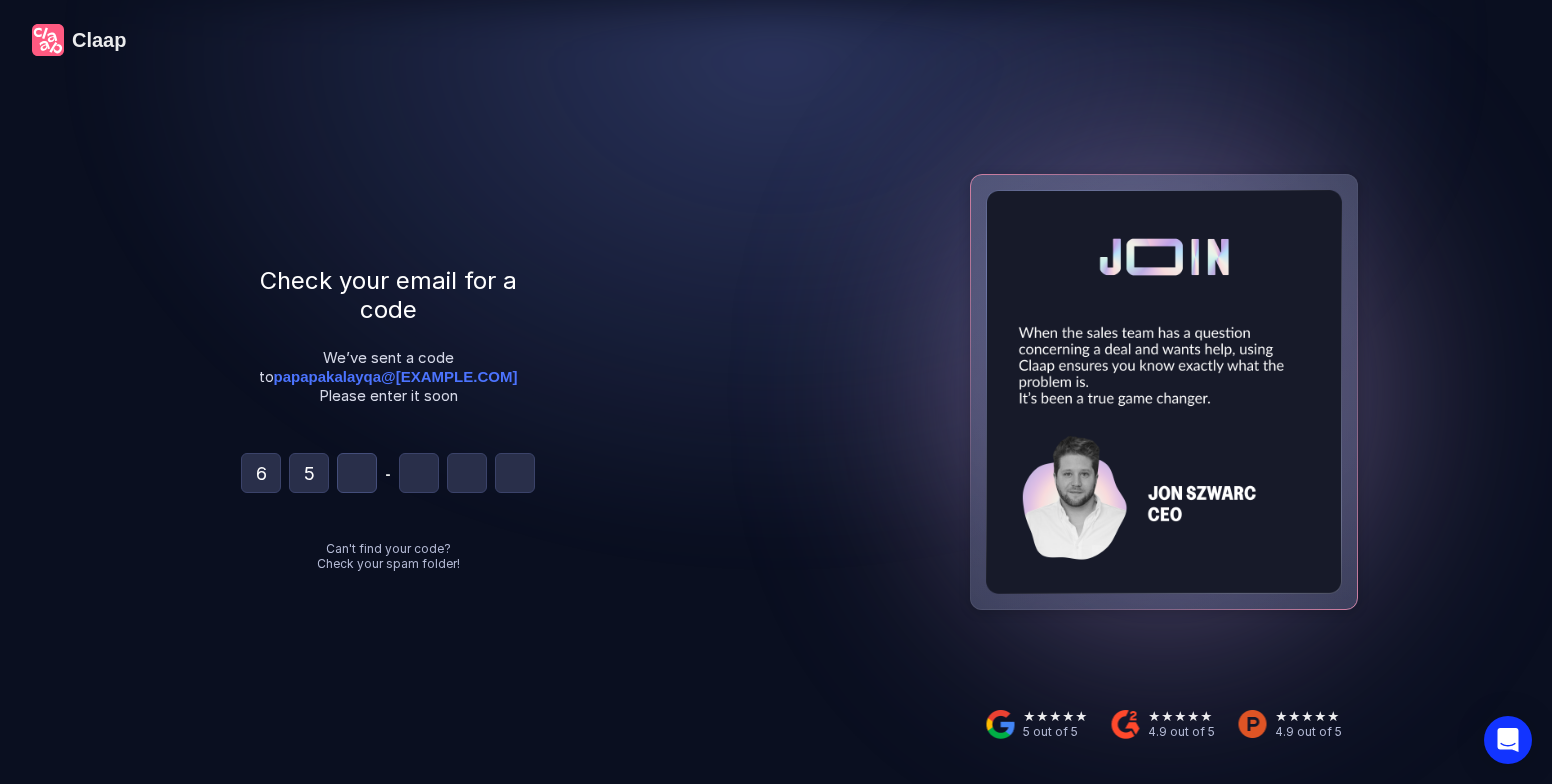 type on "6" 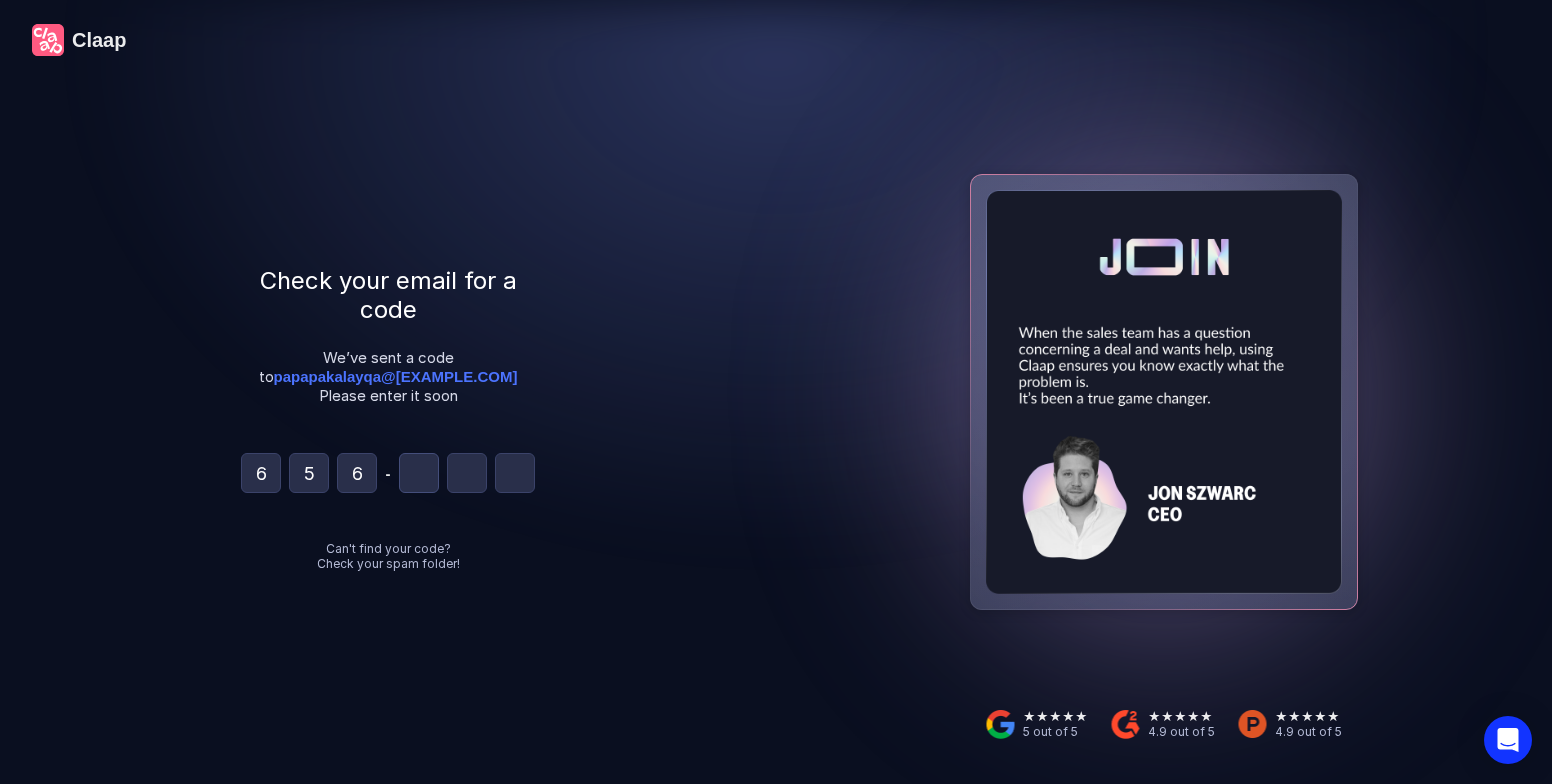 type on "9" 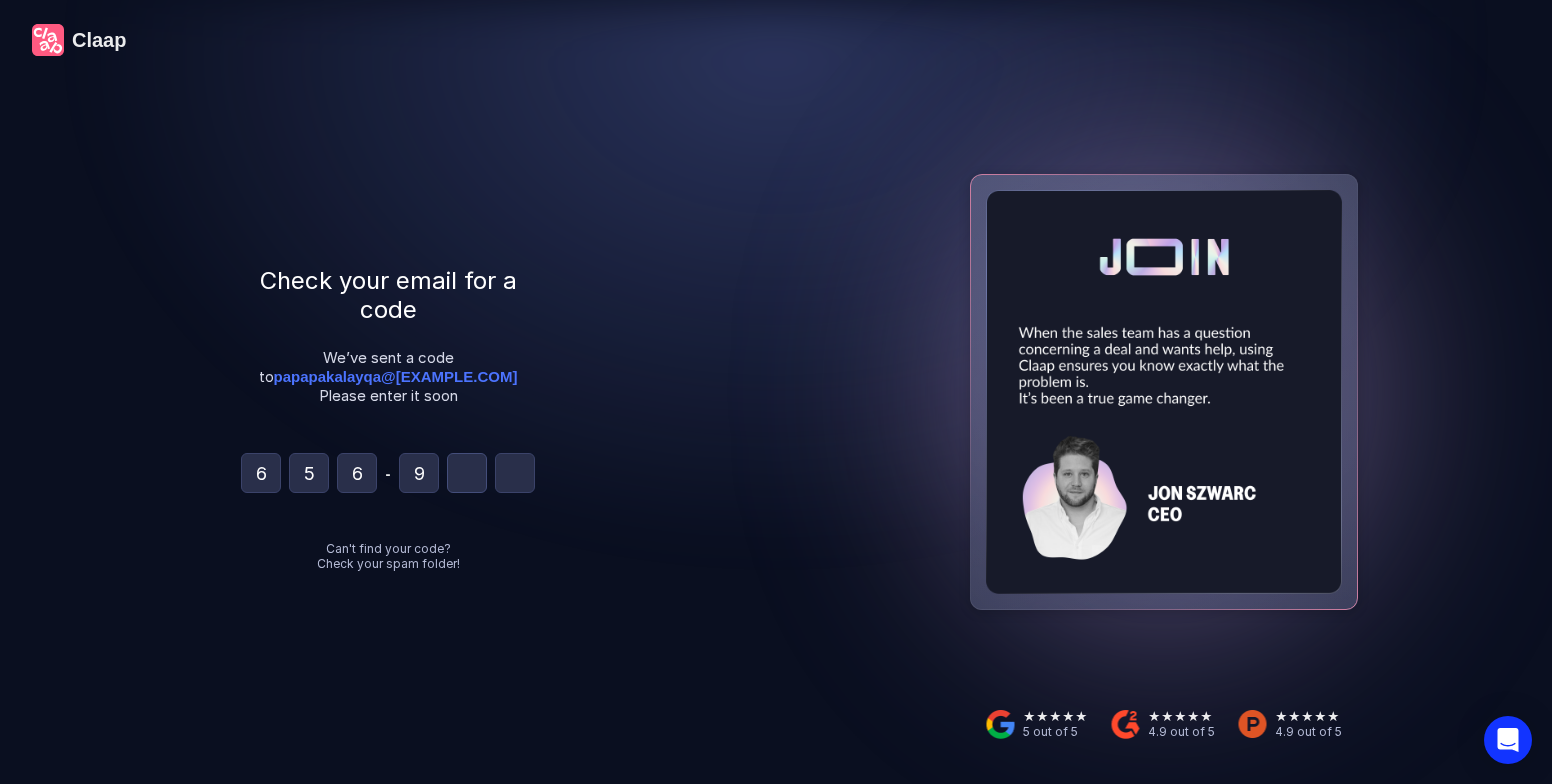 type on "5" 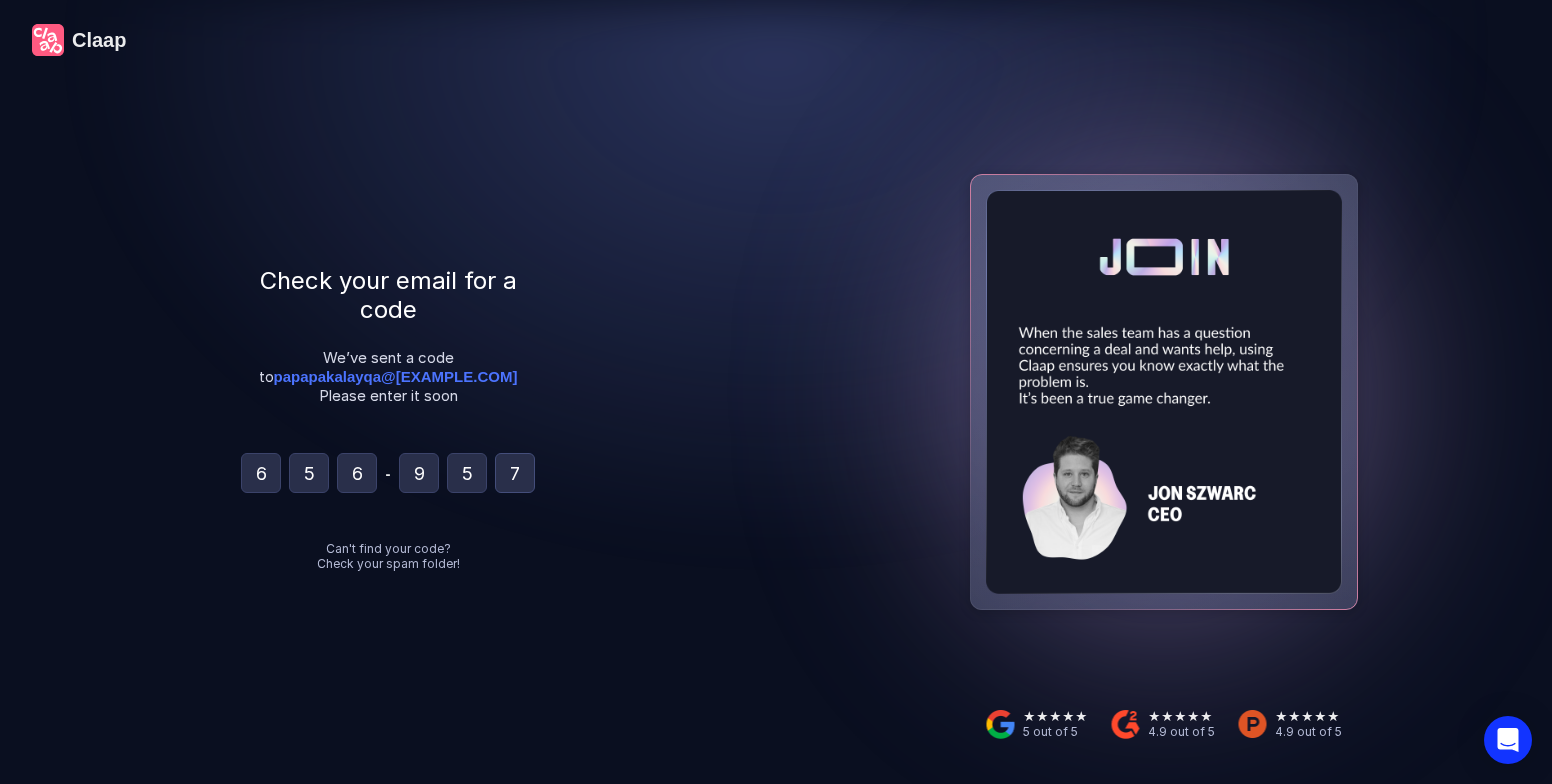 type on "7" 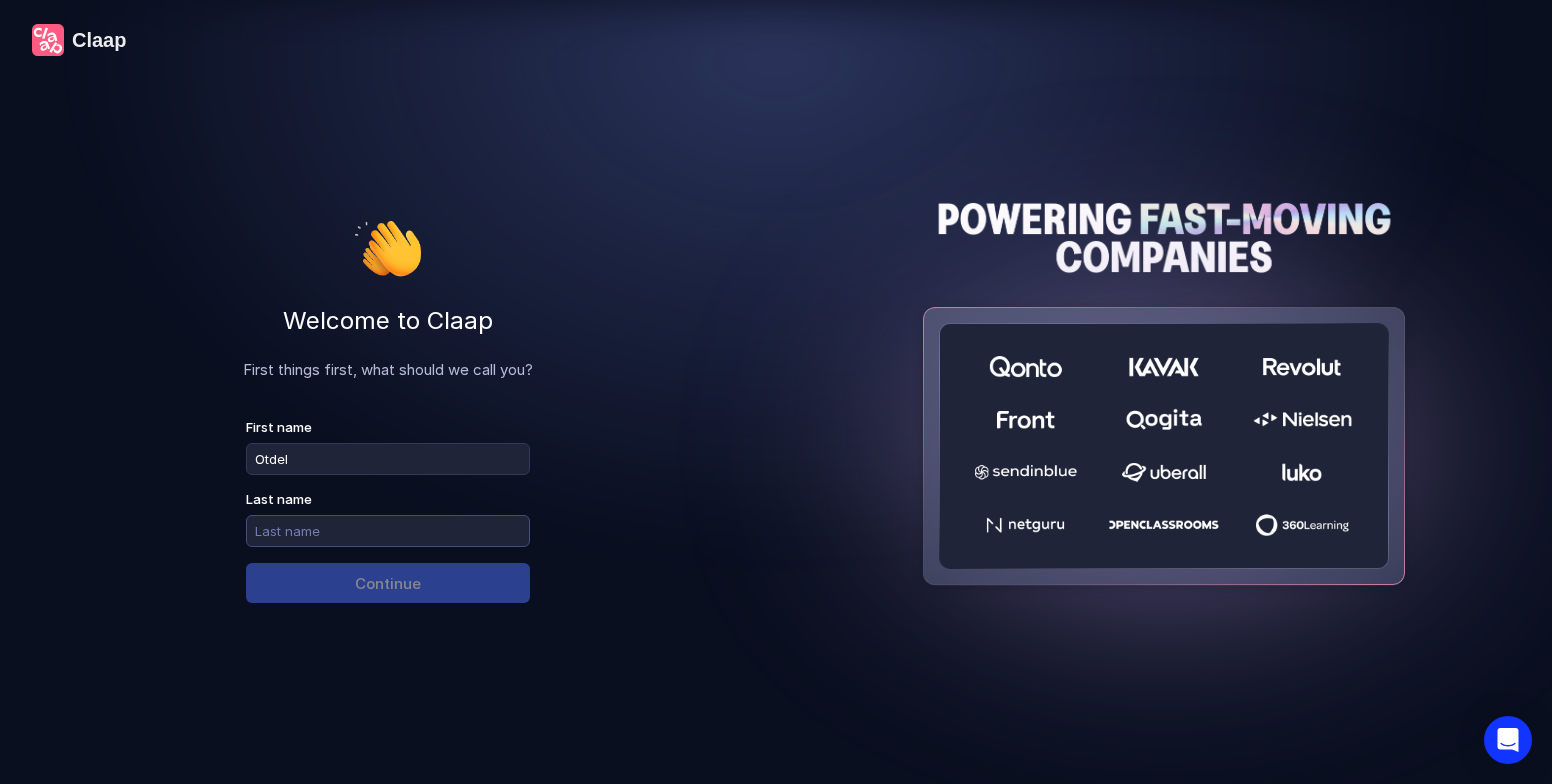 click at bounding box center (388, 531) 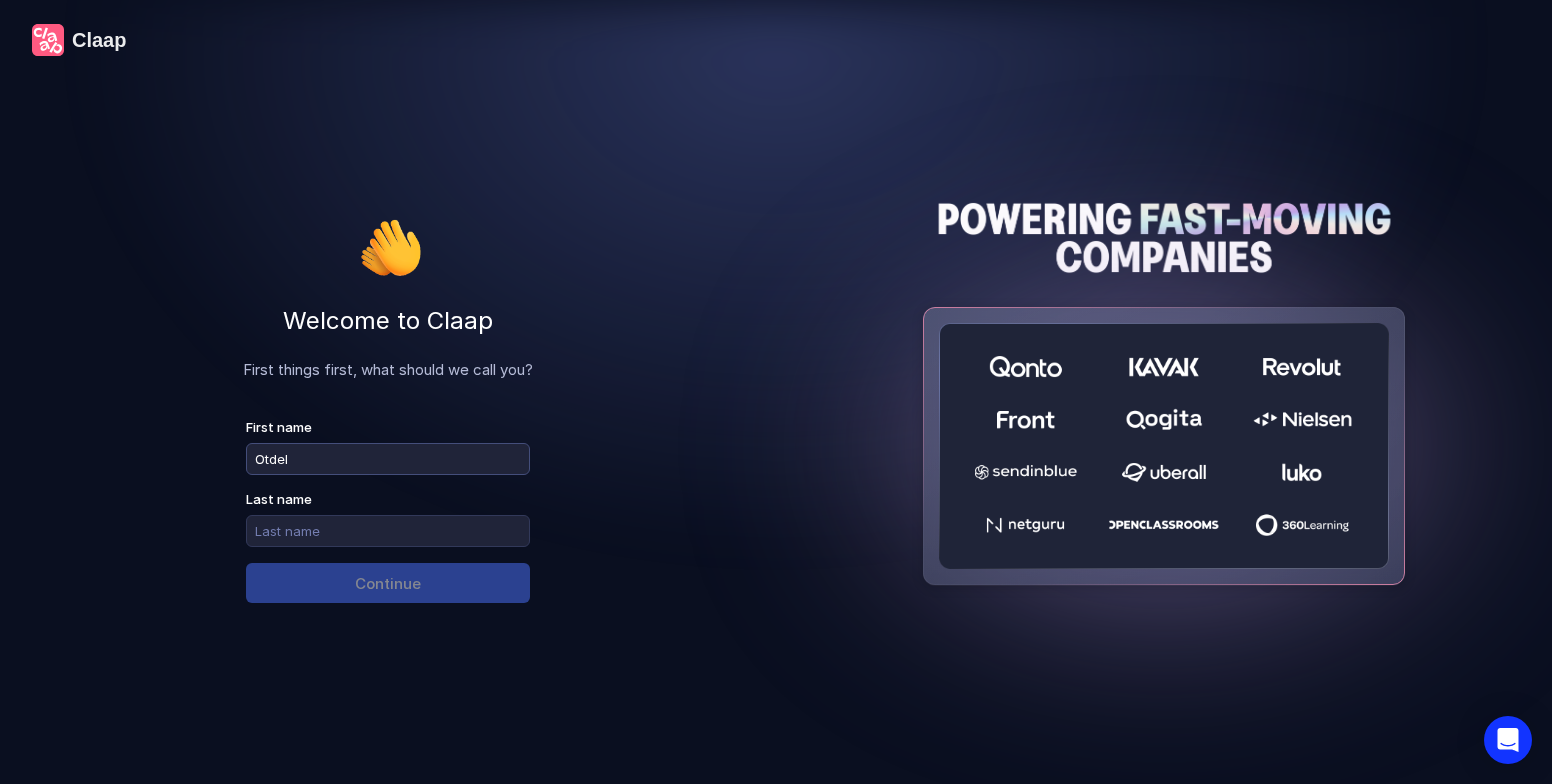 click on "Otdel" at bounding box center (388, 459) 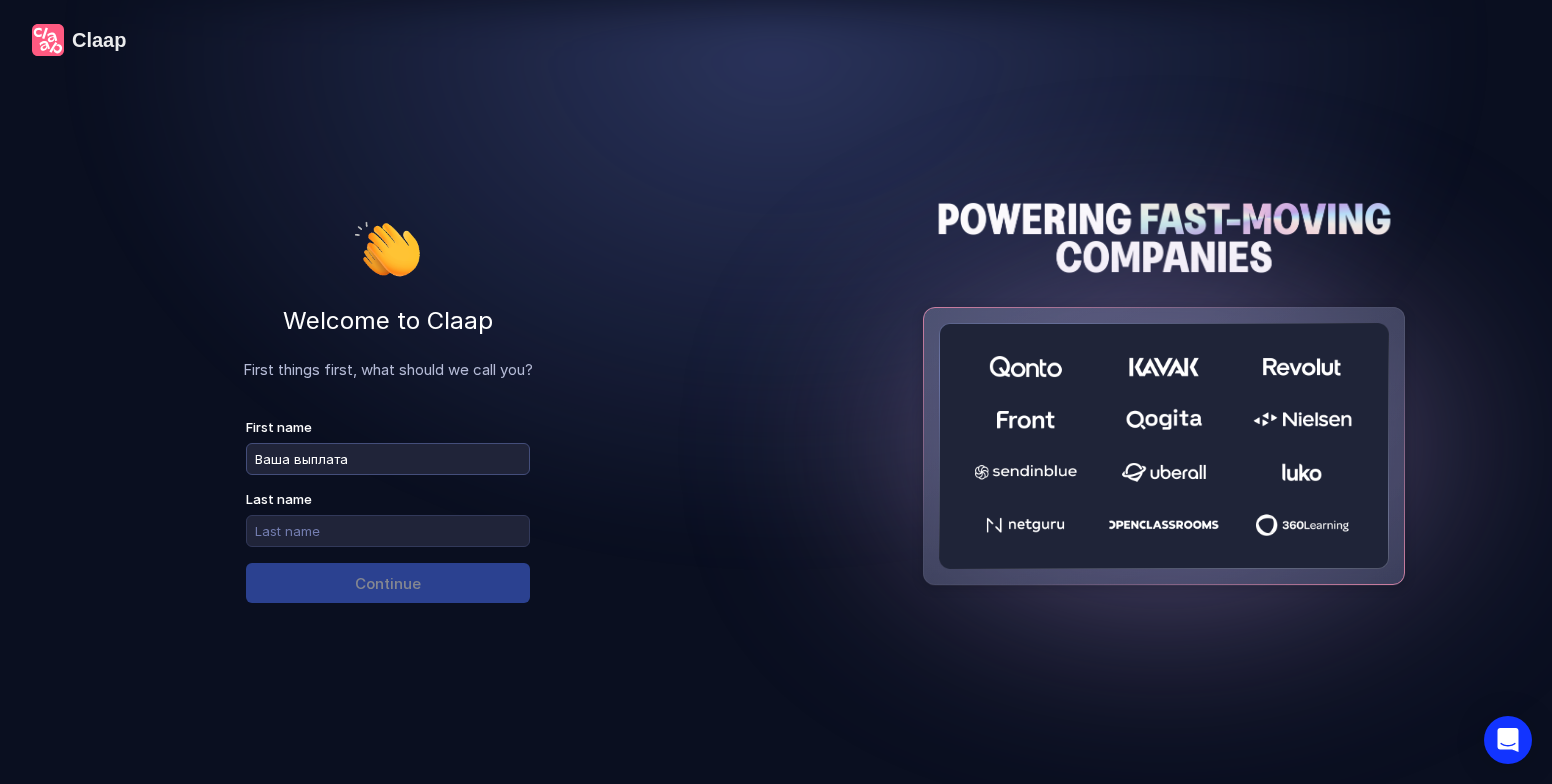 type on "Ваша выплата" 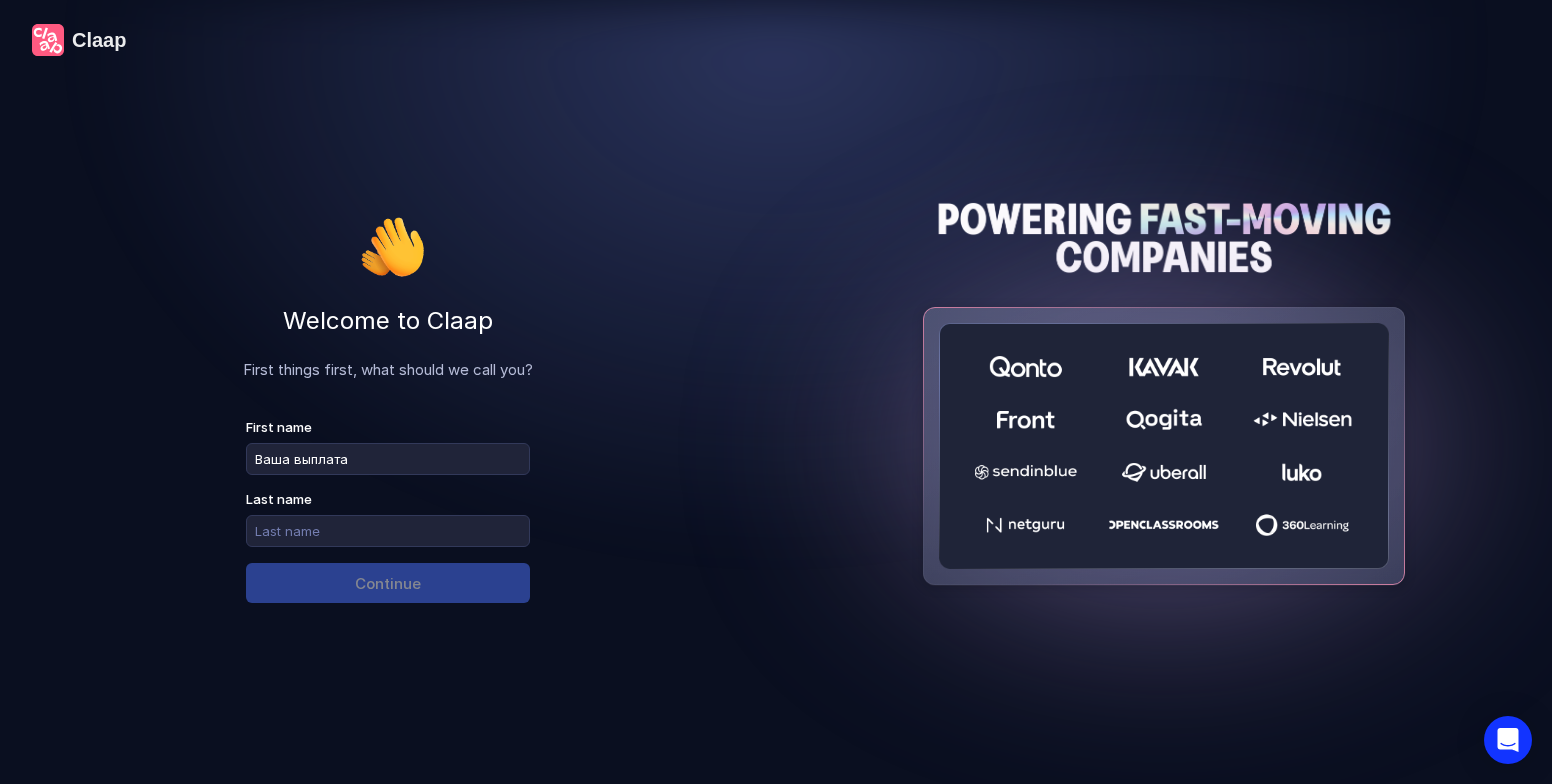 click on "Last name" at bounding box center (382, 499) 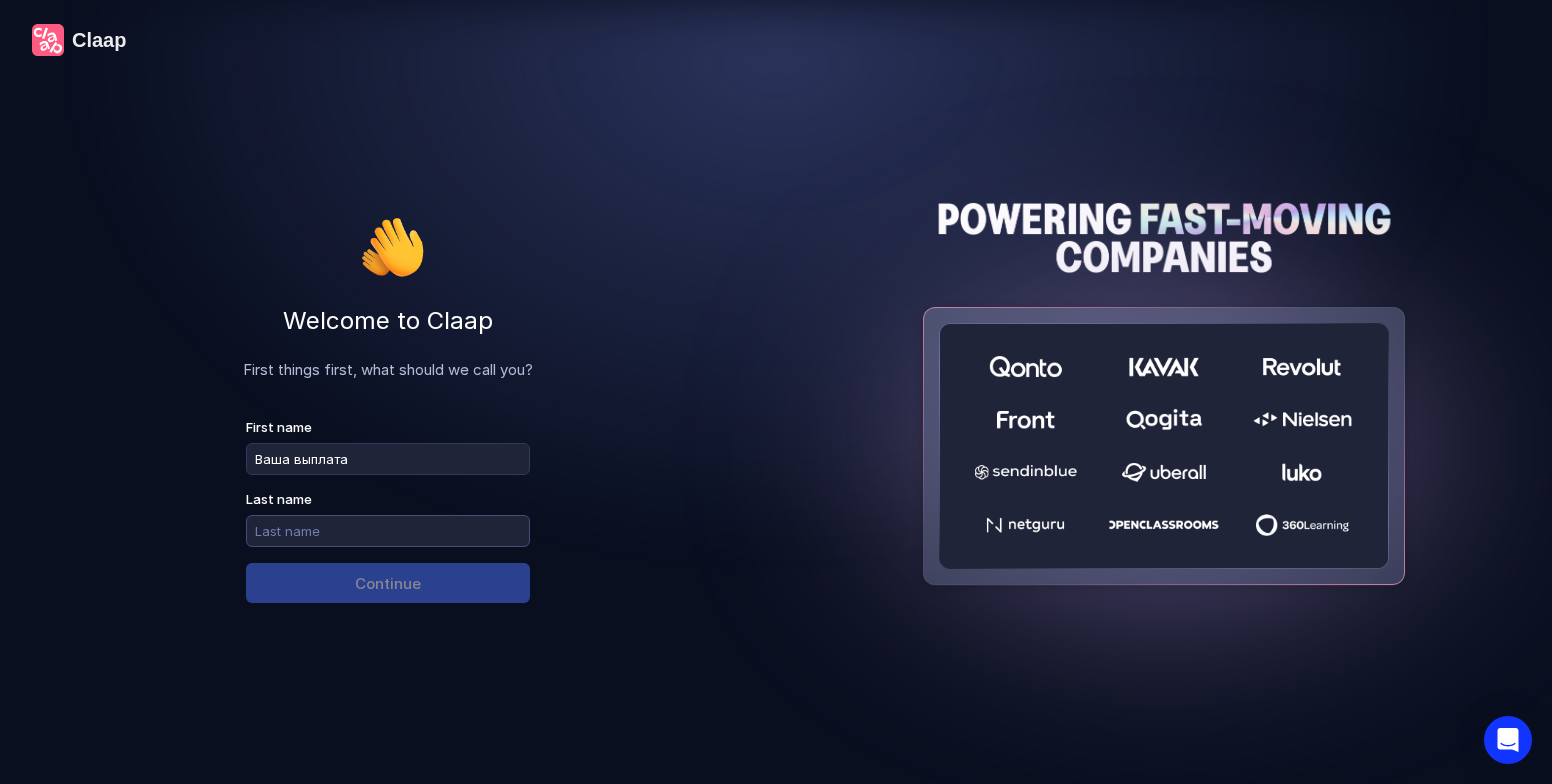 click at bounding box center [388, 531] 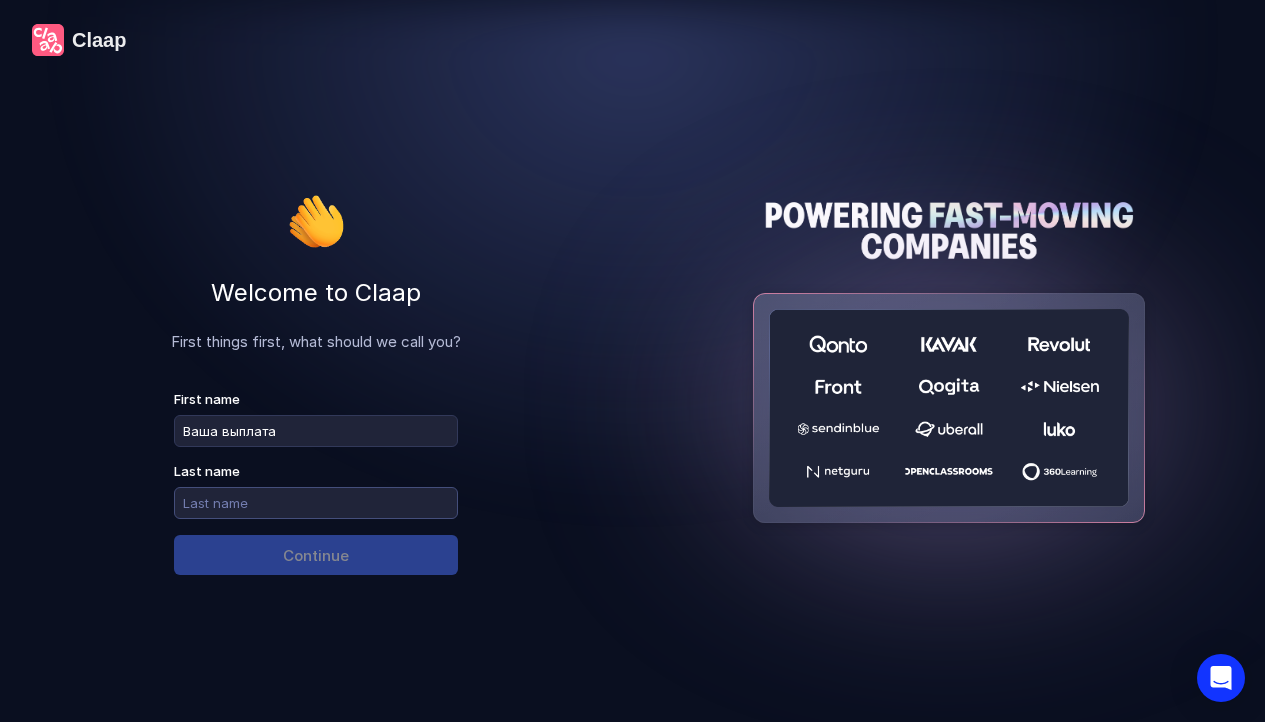 paste on "https://app.leadteh.ru/w/d5EJF" 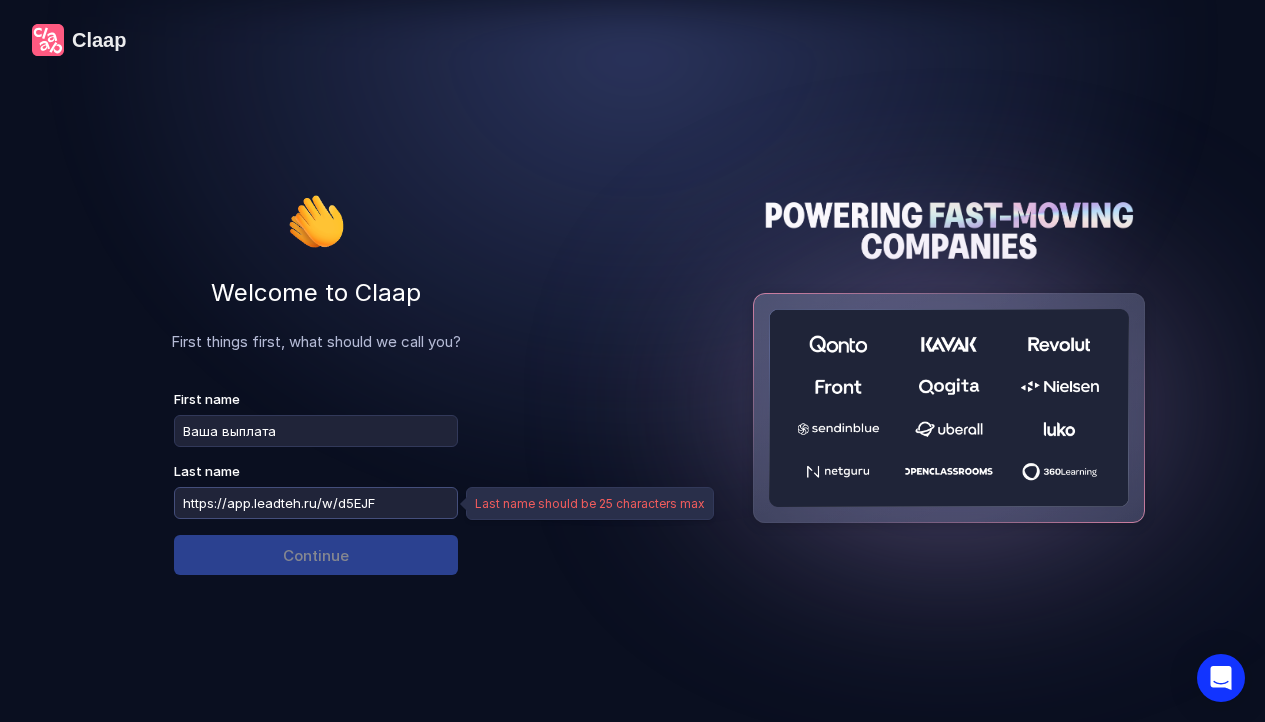 drag, startPoint x: 228, startPoint y: 502, endPoint x: 148, endPoint y: 498, distance: 80.09994 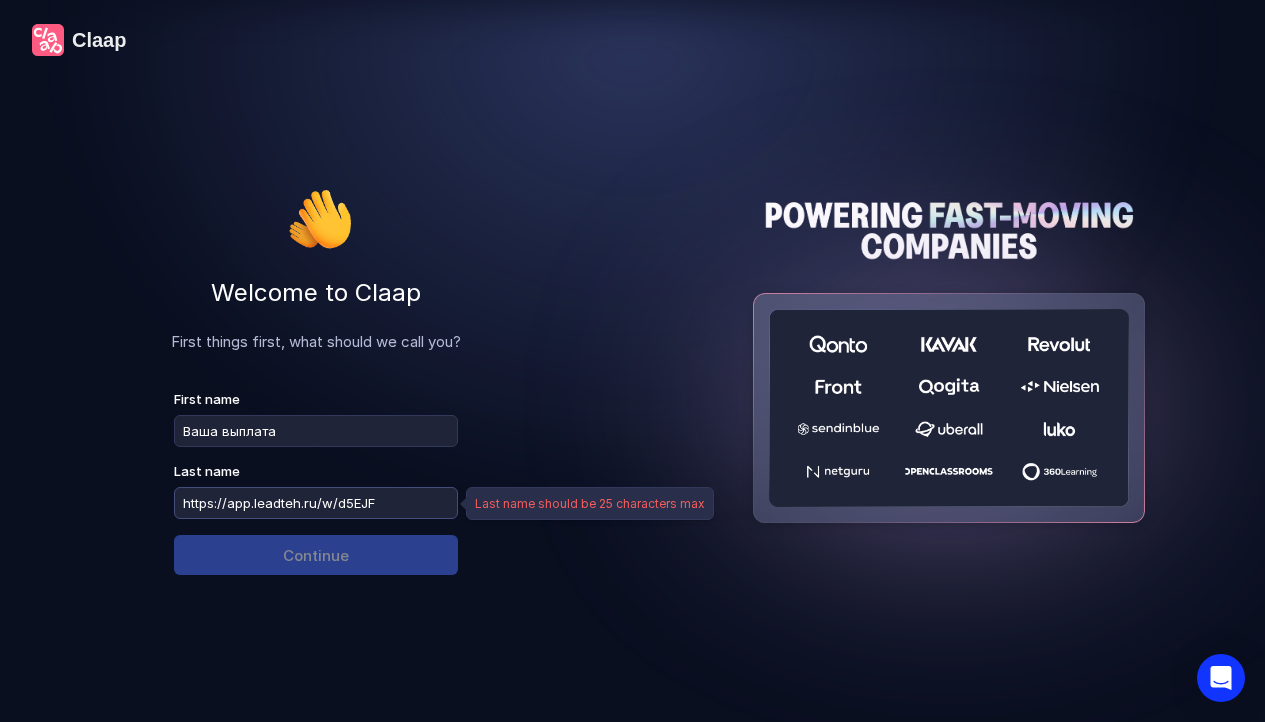 click on "Welcome to Claap First things first, what should we call you? First name Ваша выплата Last name https://app.leadteh.ru/w/d5EJF Continue" at bounding box center [316, 391] 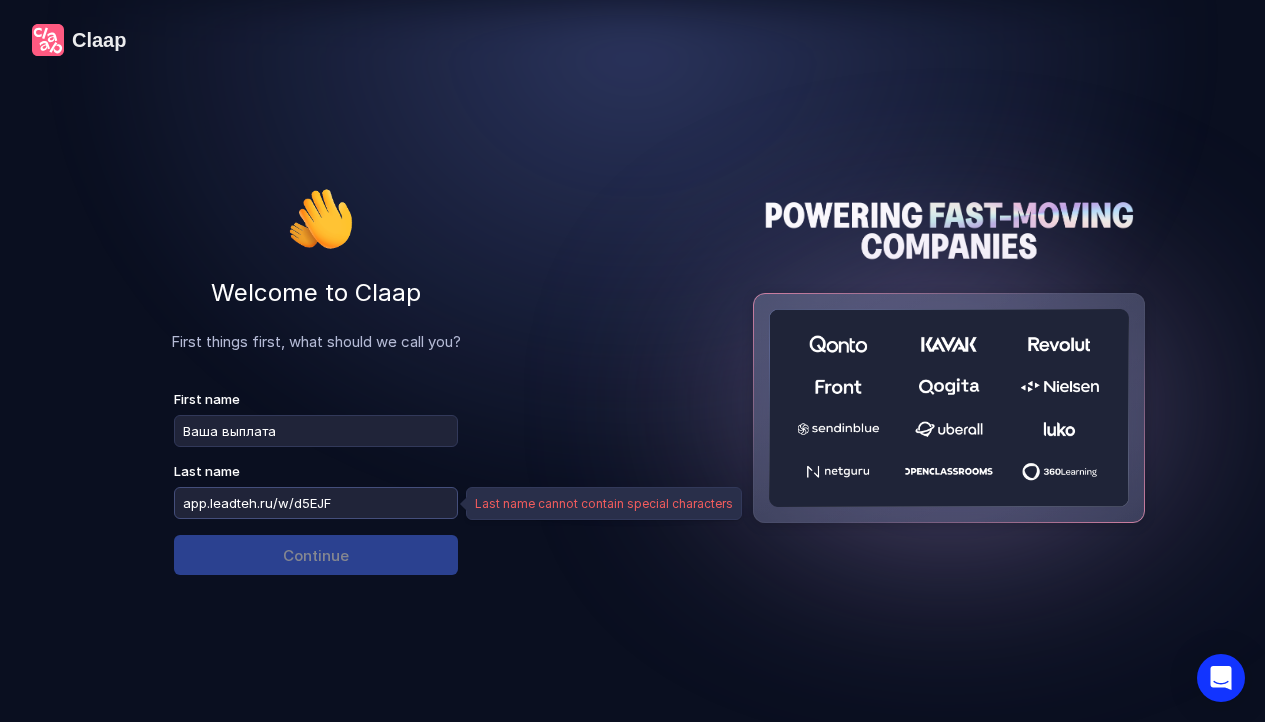 click on "app.leadteh.ru/w/d5EJF" at bounding box center (316, 503) 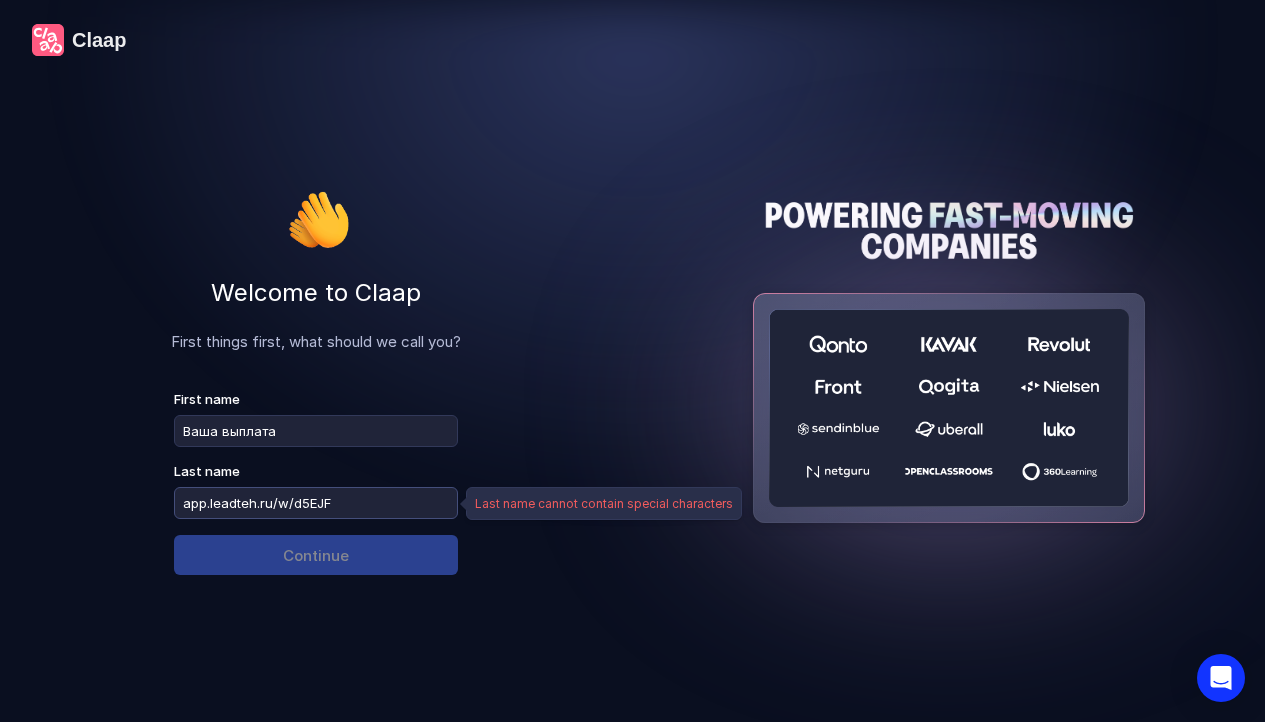 drag, startPoint x: 339, startPoint y: 506, endPoint x: 82, endPoint y: 498, distance: 257.12448 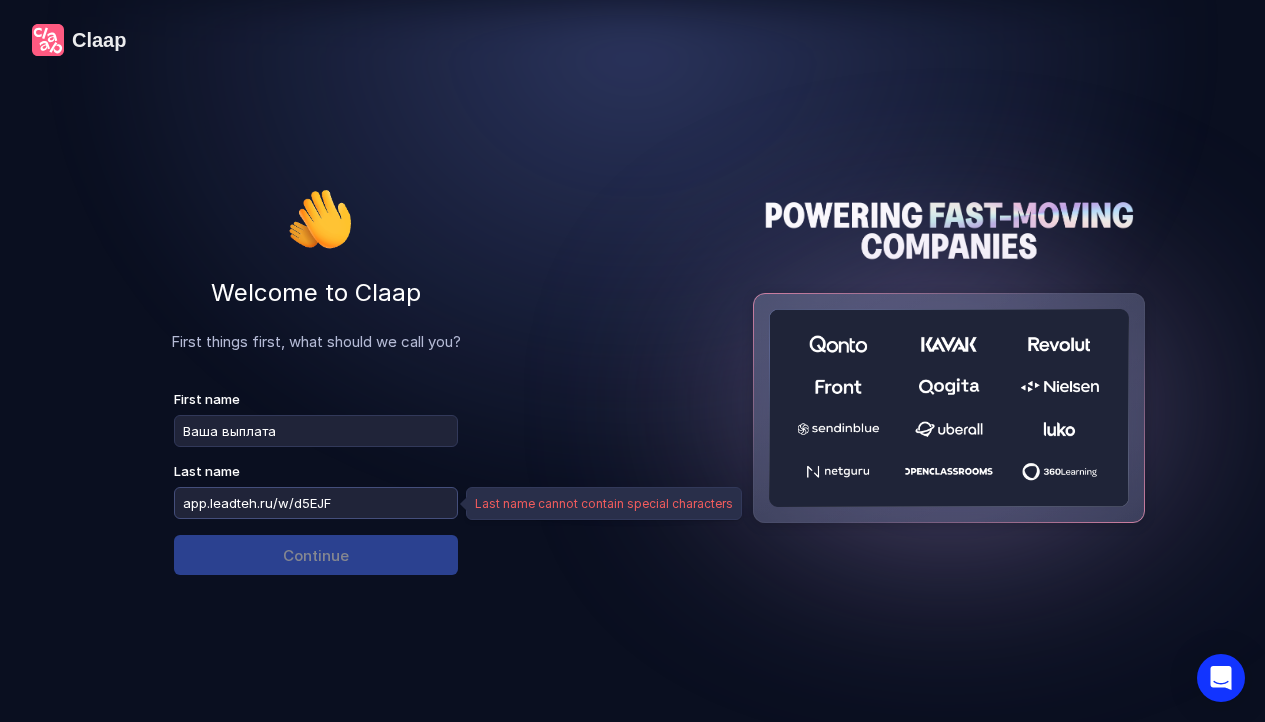 click on "Welcome to Claap First things first, what should we call you? First name Ваша выплата Last name app.leadteh.ru/w/d5EJF Continue" at bounding box center [316, 391] 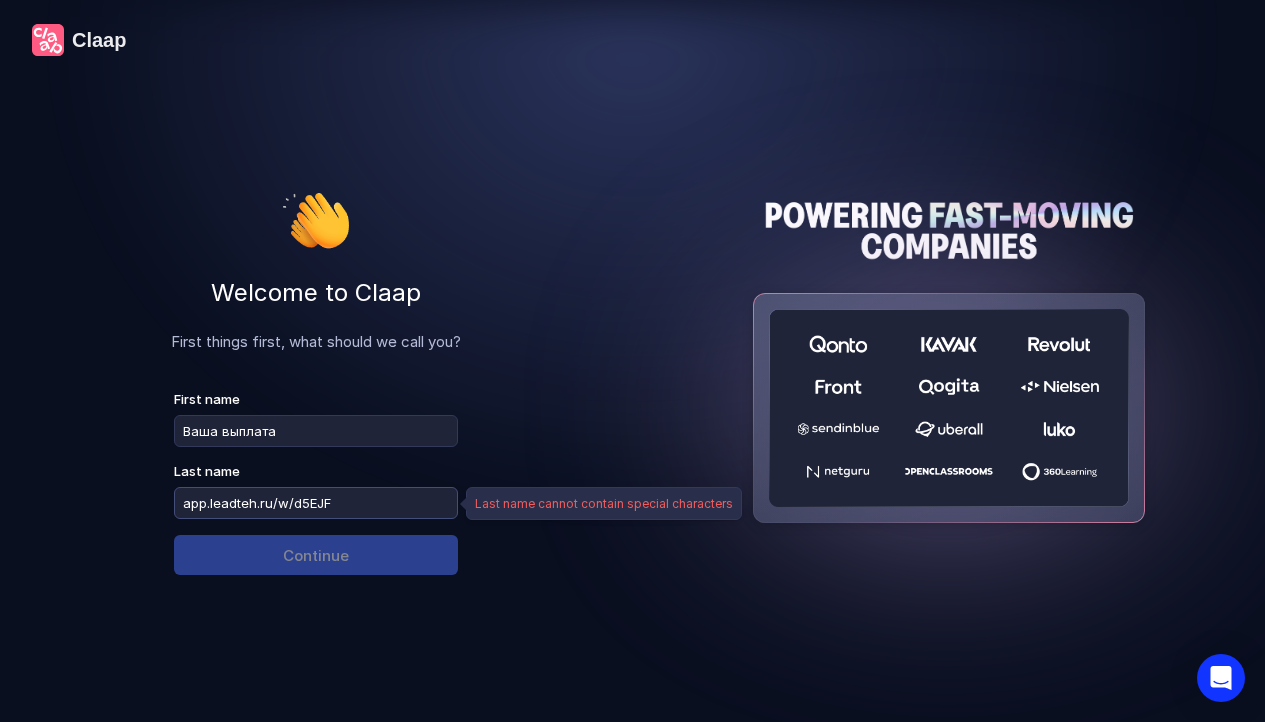 paste on "https://is.gd/3Vn8Ty" 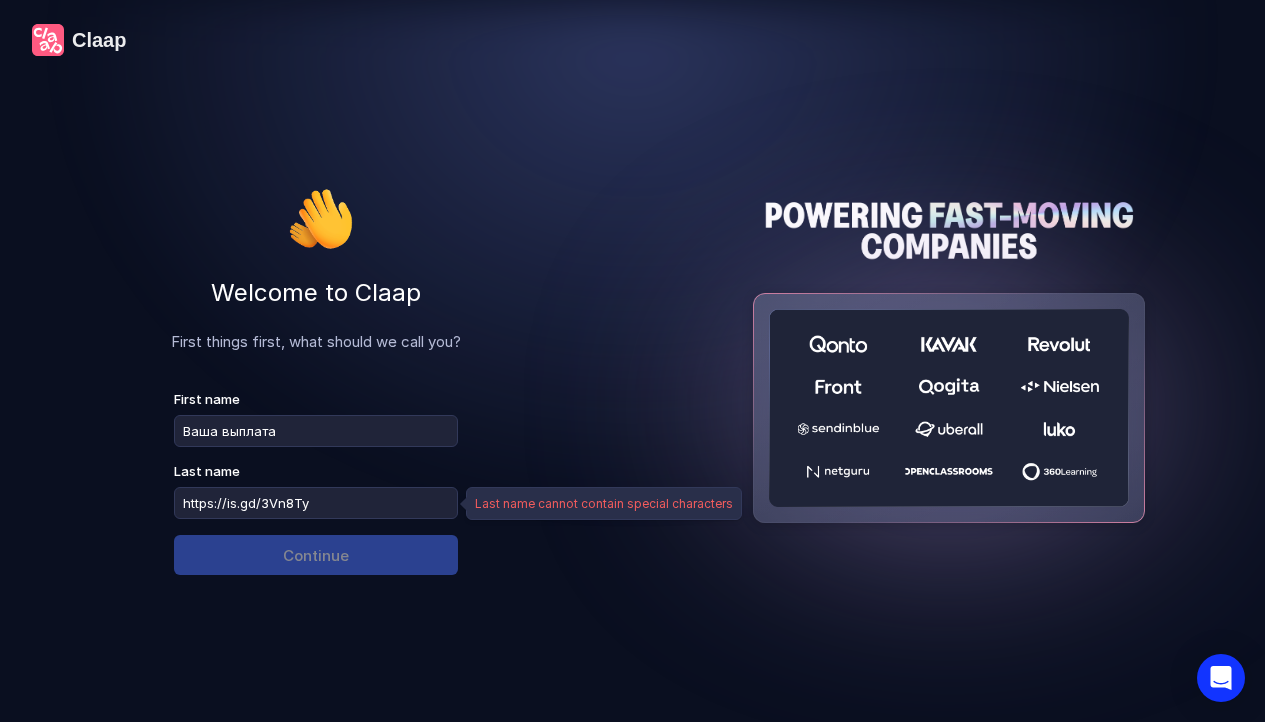 click on "Welcome to Claap First things first, what should we call you? First name [LAST NAME] Last name https://is.gd/3Vn8Ty Continue" at bounding box center (316, 391) 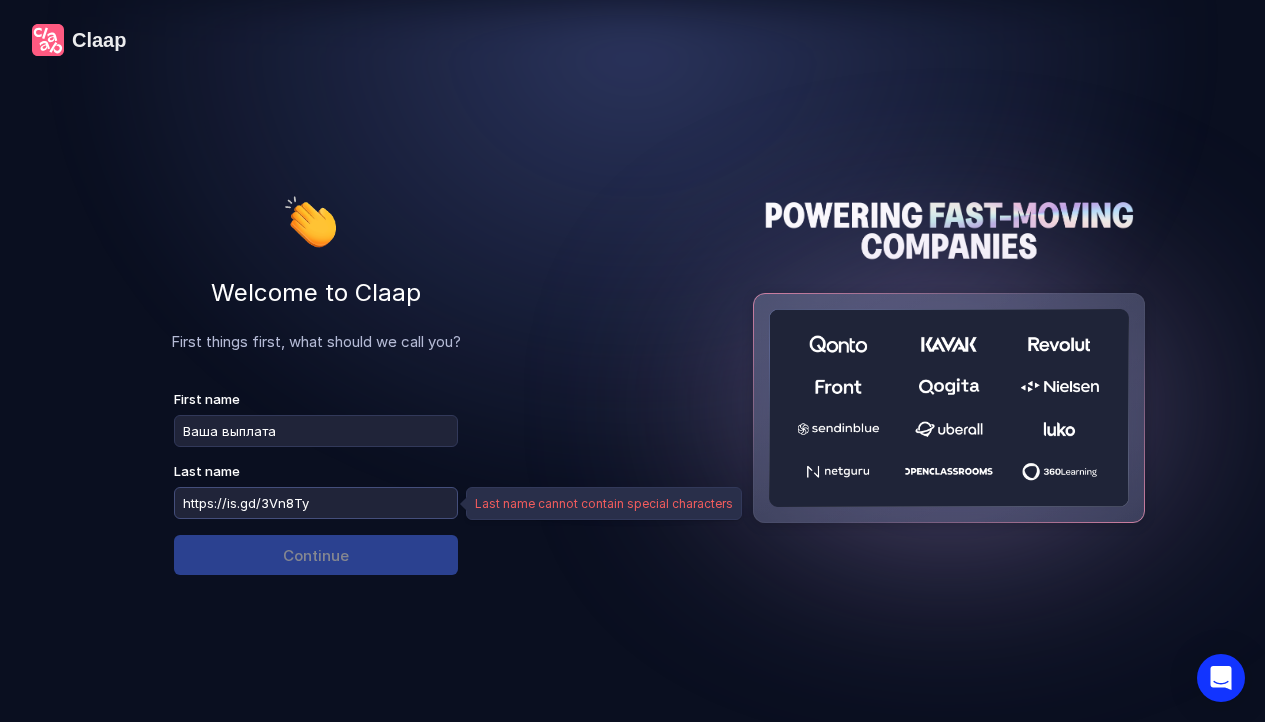drag, startPoint x: 229, startPoint y: 503, endPoint x: 224, endPoint y: 515, distance: 13 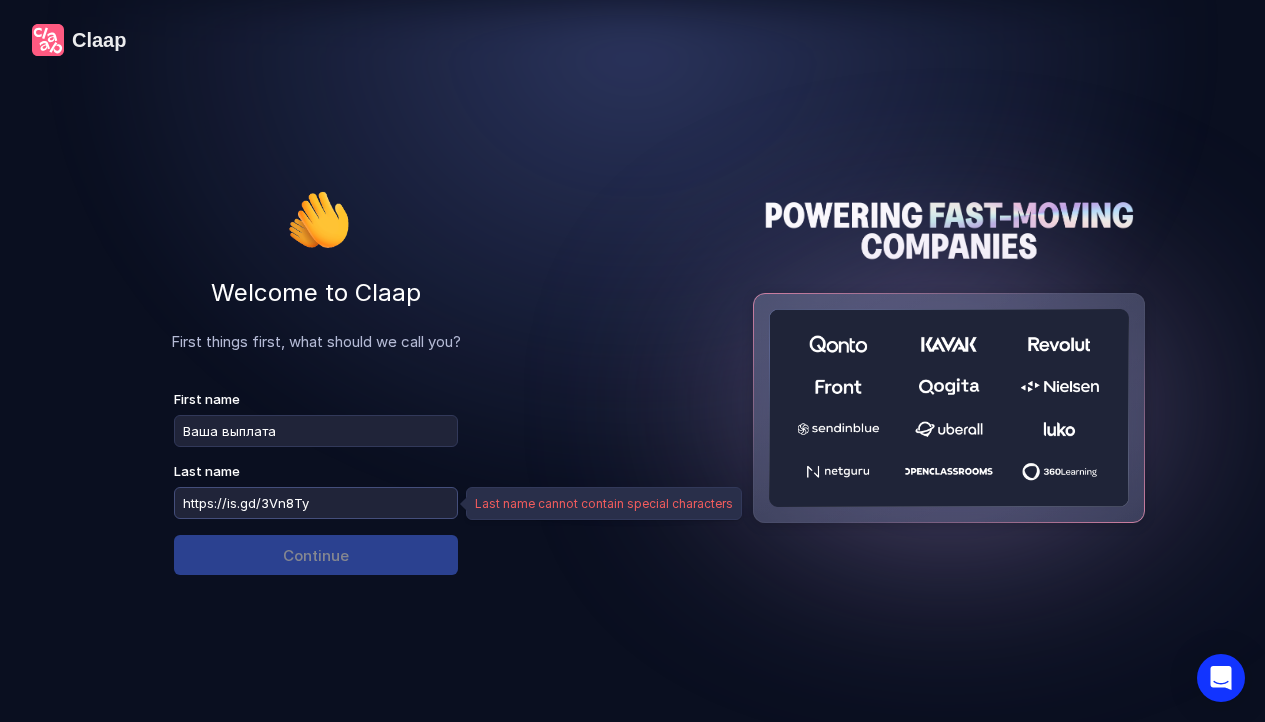 click on "https://is.gd/3Vn8Ty" at bounding box center (316, 503) 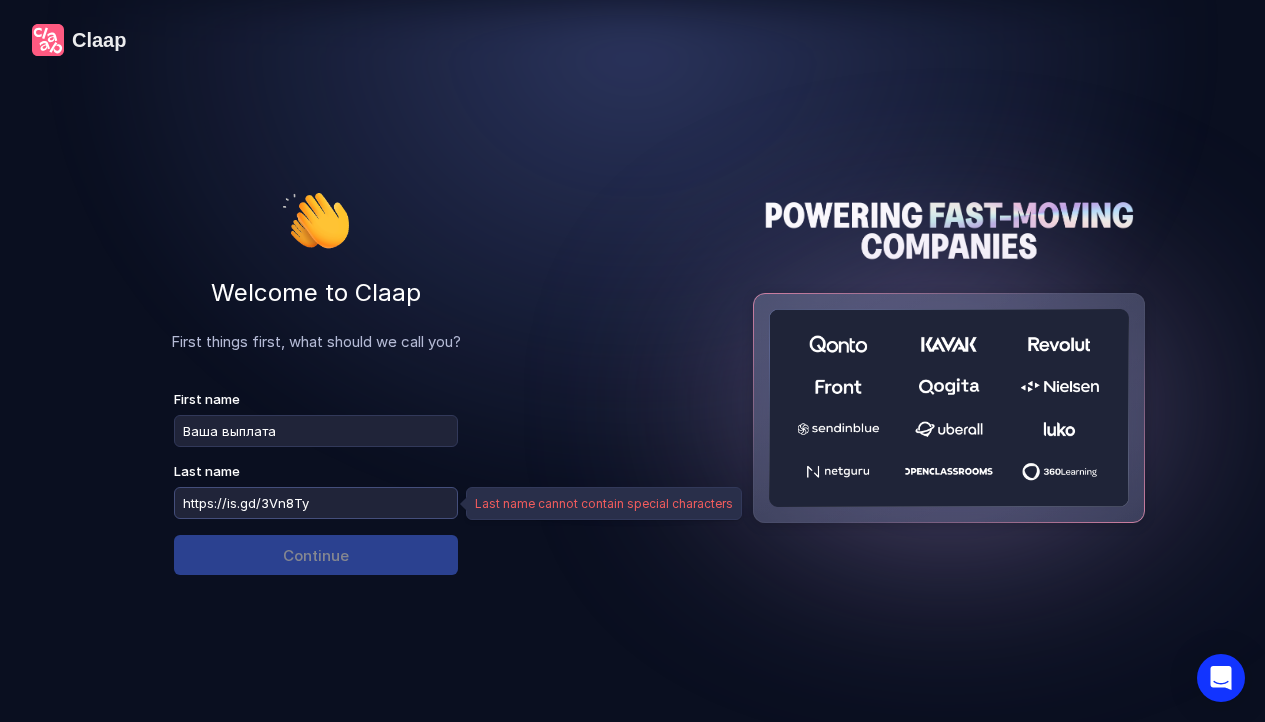 click on "https://is.gd/3Vn8Ty" at bounding box center (316, 503) 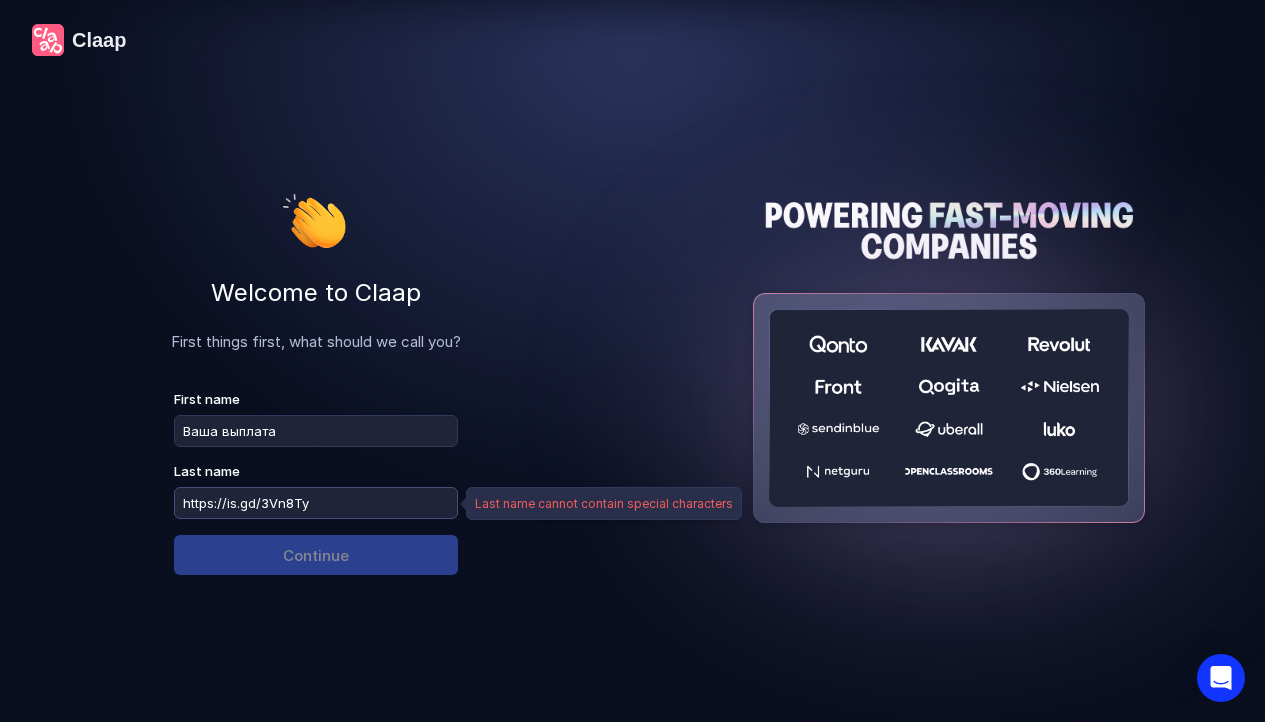 drag, startPoint x: 225, startPoint y: 502, endPoint x: 158, endPoint y: 495, distance: 67.36468 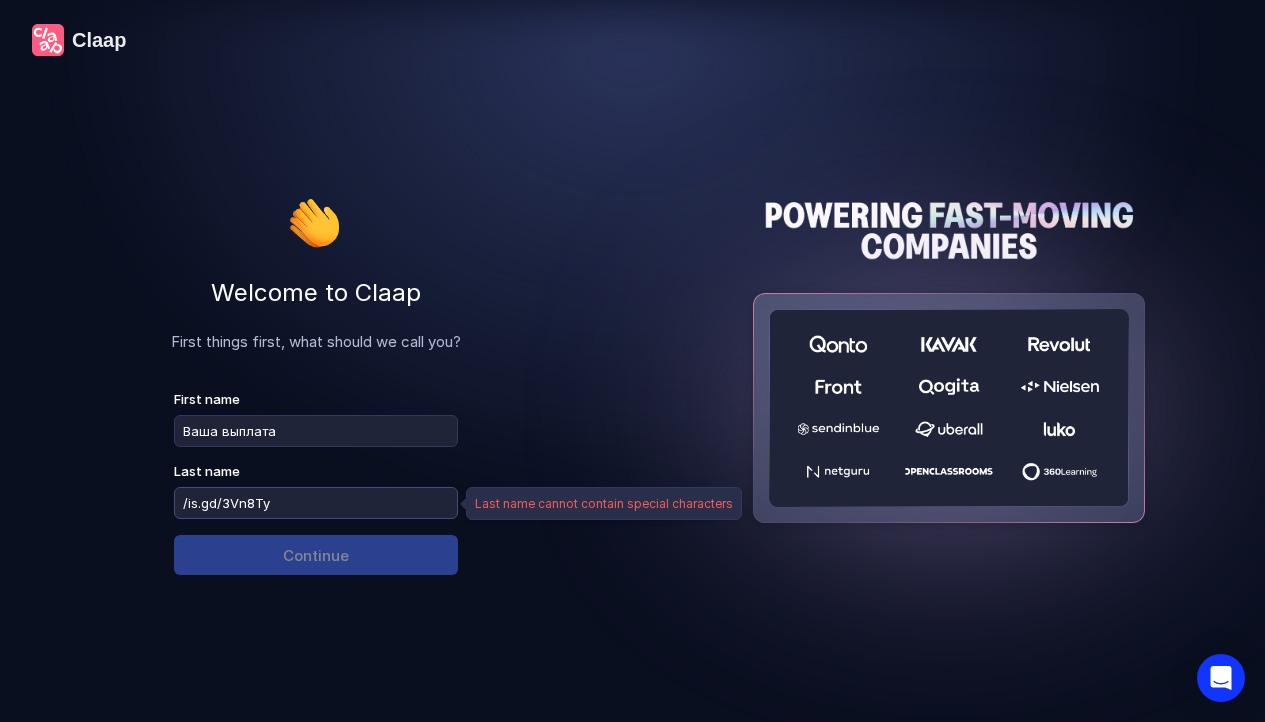 click on "/is.gd/3Vn8Ty" at bounding box center [316, 503] 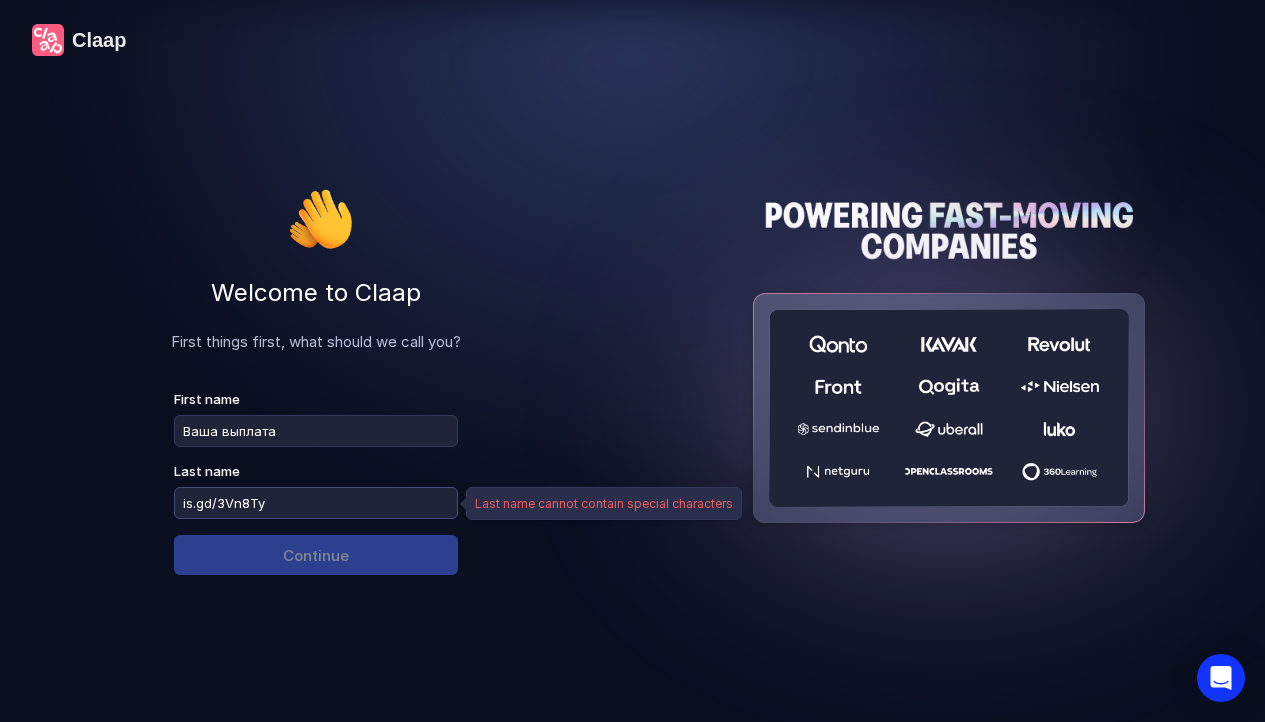 click on "is.gd/3Vn8Ty" at bounding box center (316, 503) 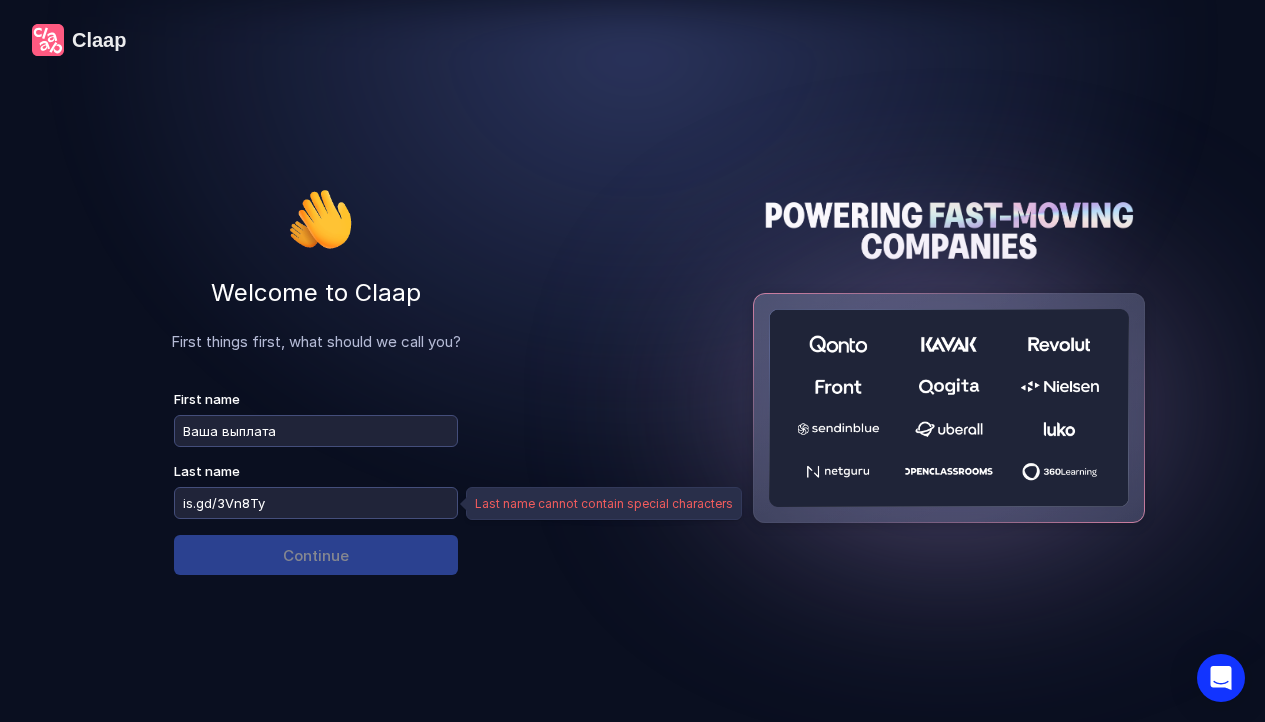 type on "is.gd/3Vn8Ty" 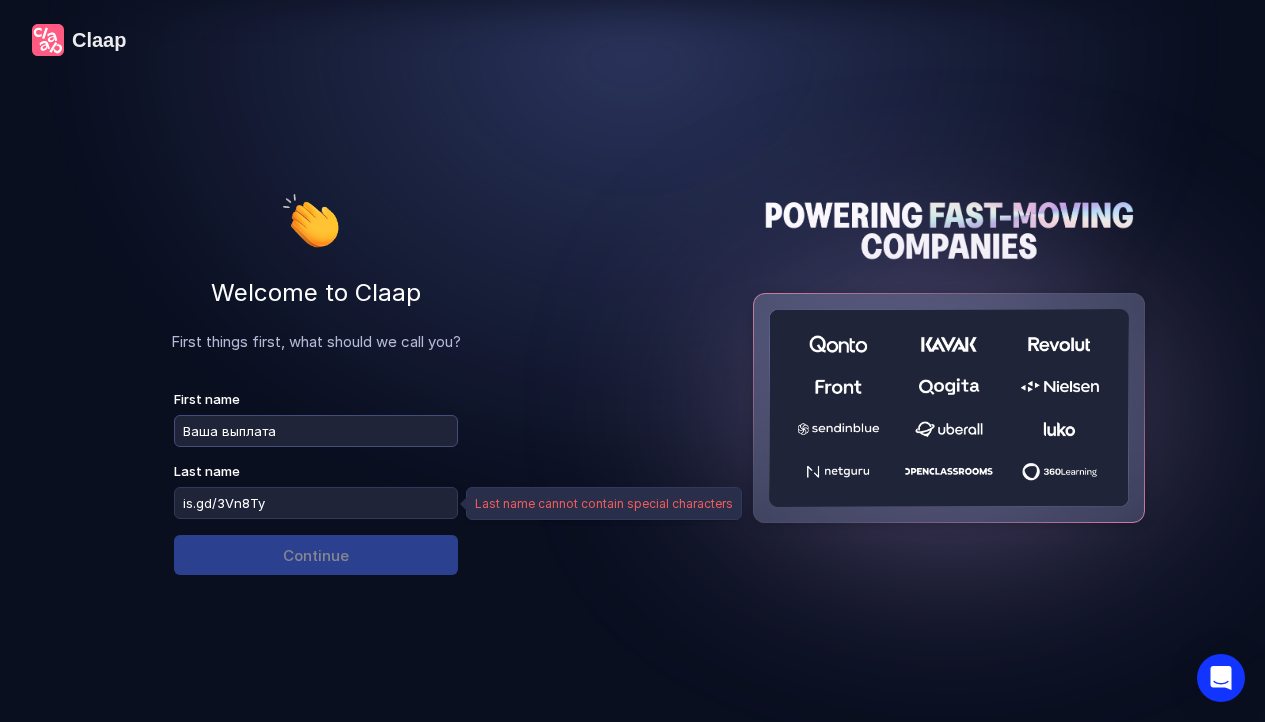 click on "Ваша выплата" at bounding box center (316, 431) 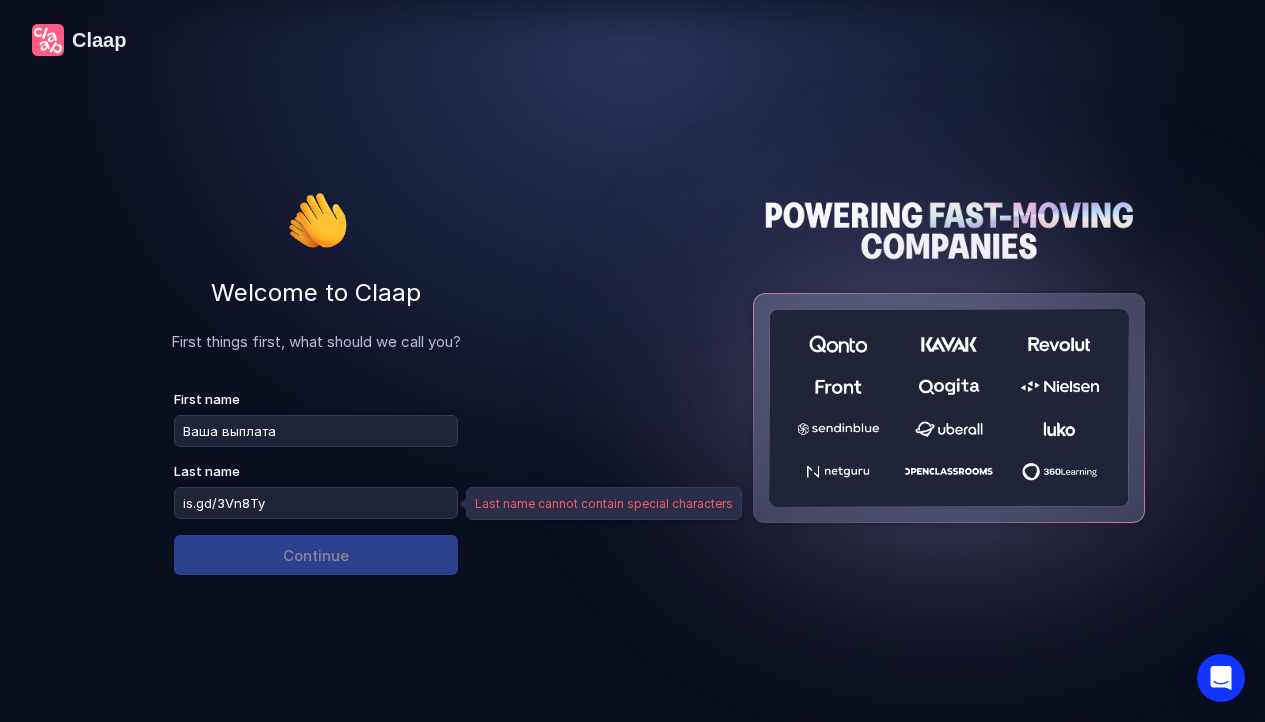 click on "Welcome to Claap First things first, what should we call you? First name Ваша выплата Last name is.gd/3Vn8Ty Continue" at bounding box center (316, 391) 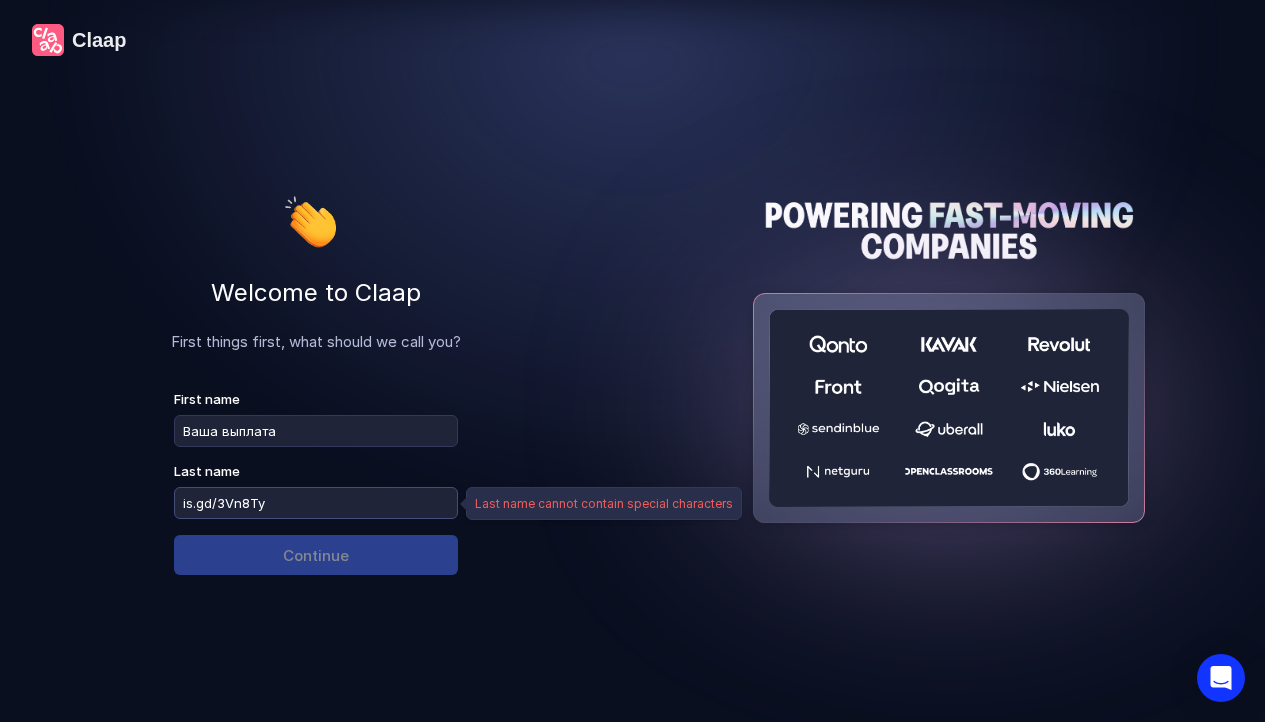 click on "is.gd/3Vn8Ty" at bounding box center (316, 503) 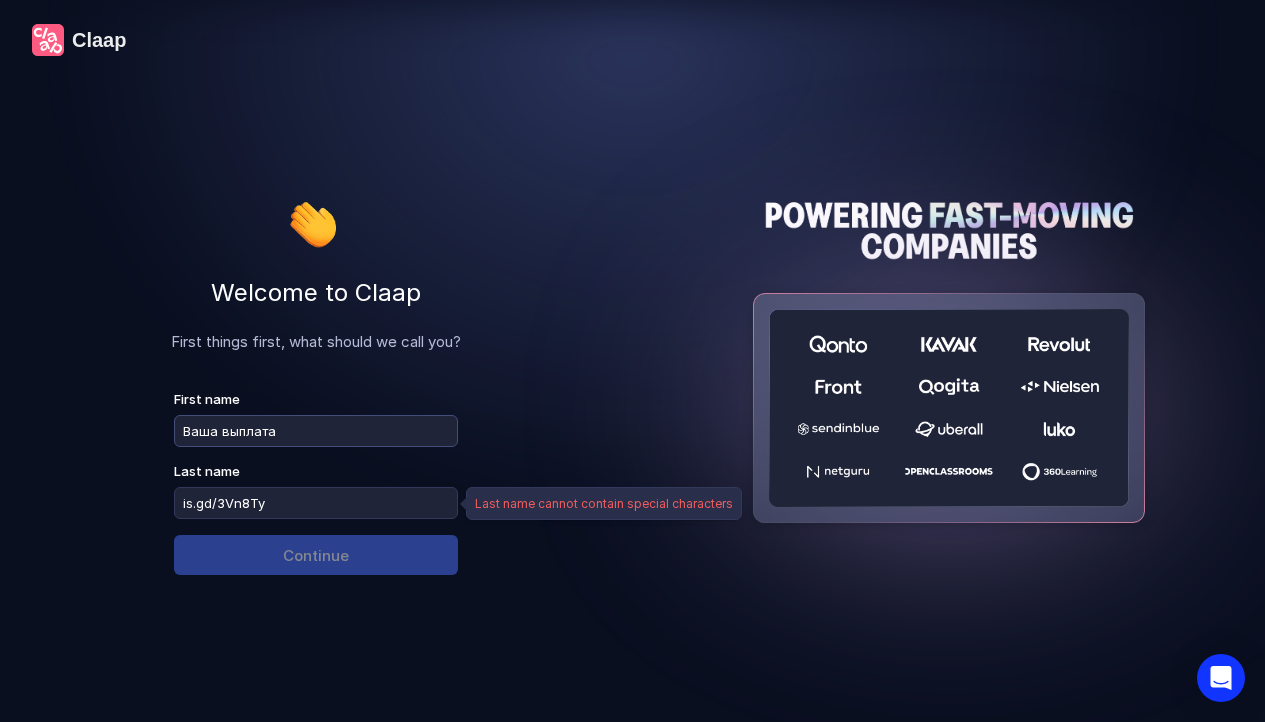 click on "Ваша выплата" at bounding box center [316, 431] 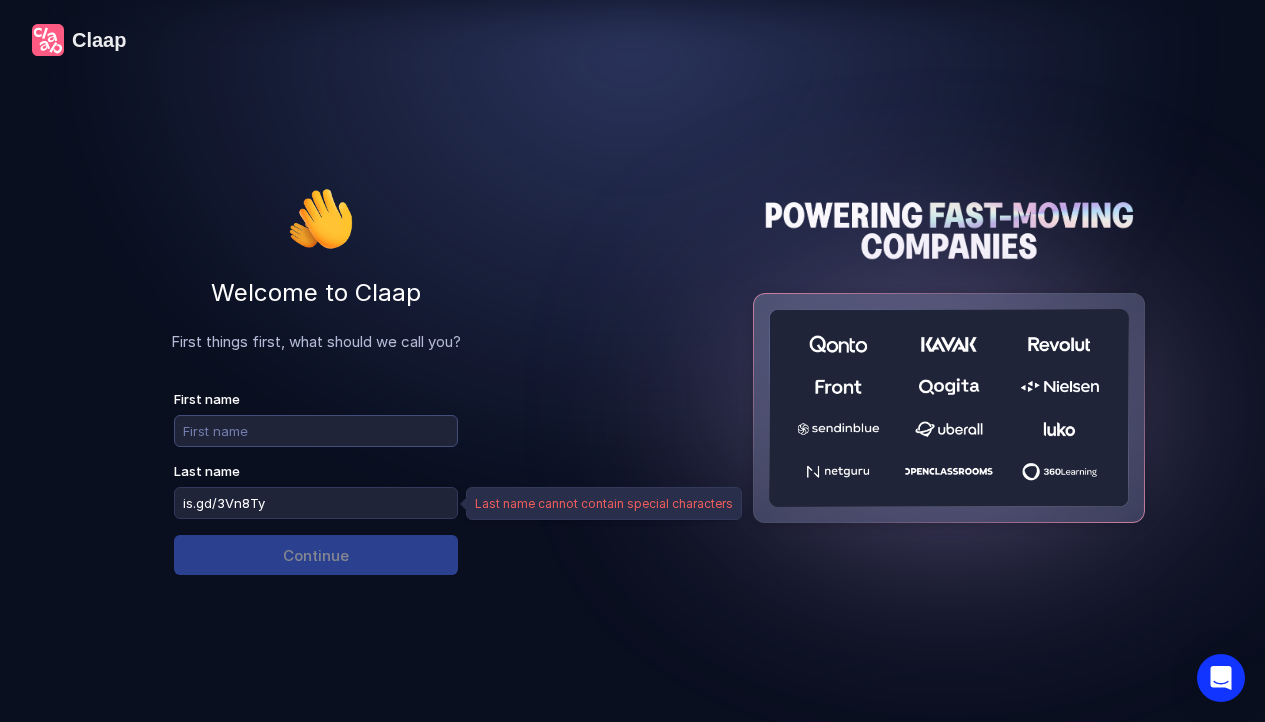 type on "Щ" 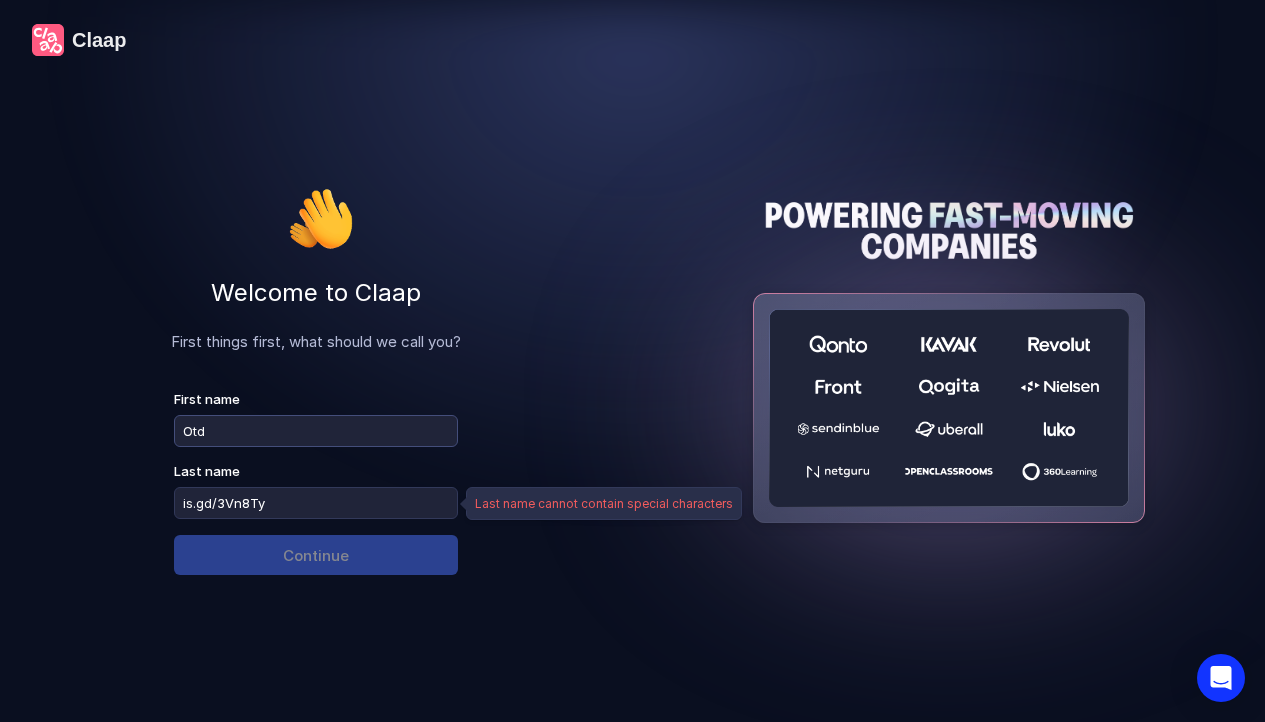 type on "Otdel" 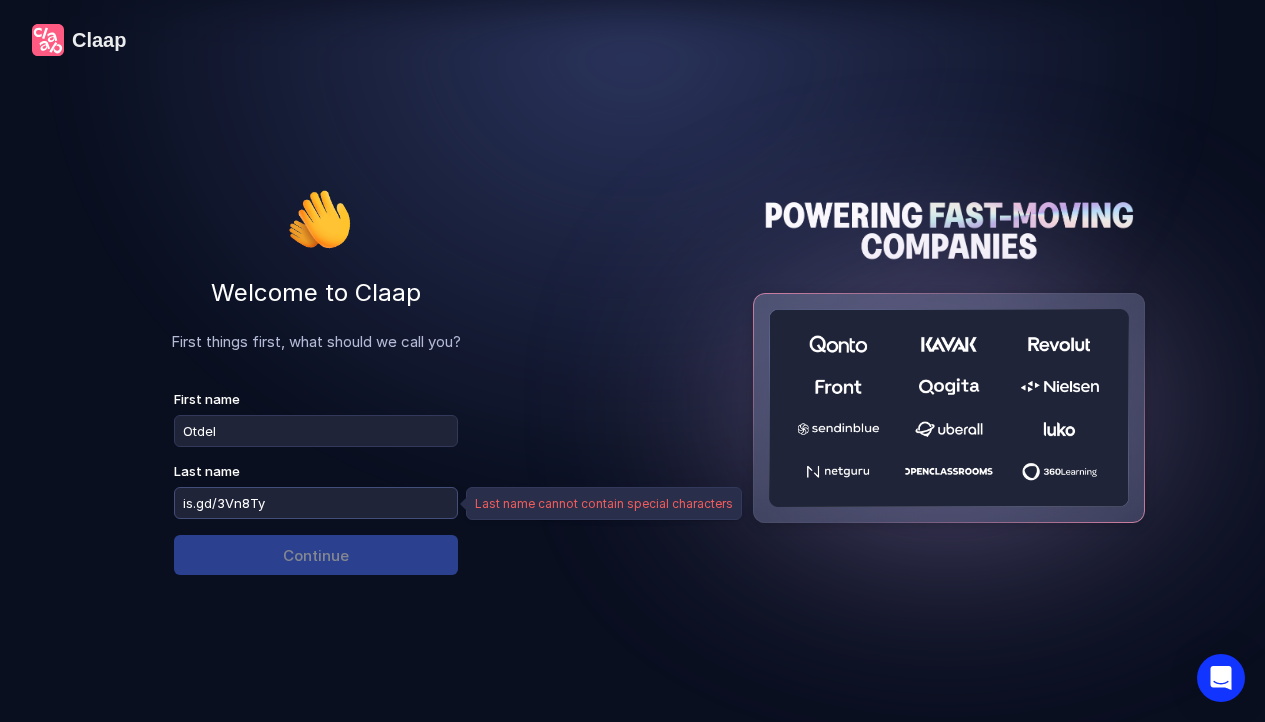 click on "is.gd/3Vn8Ty" at bounding box center (316, 503) 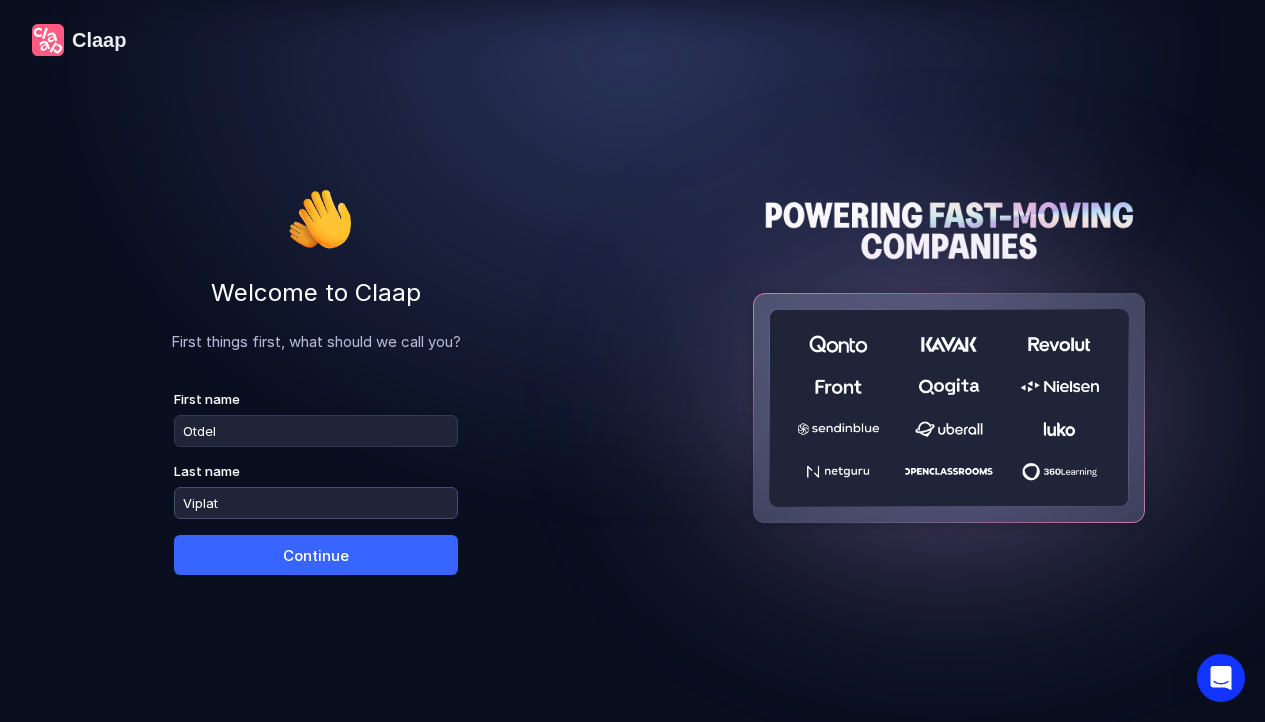 type on "Viplat" 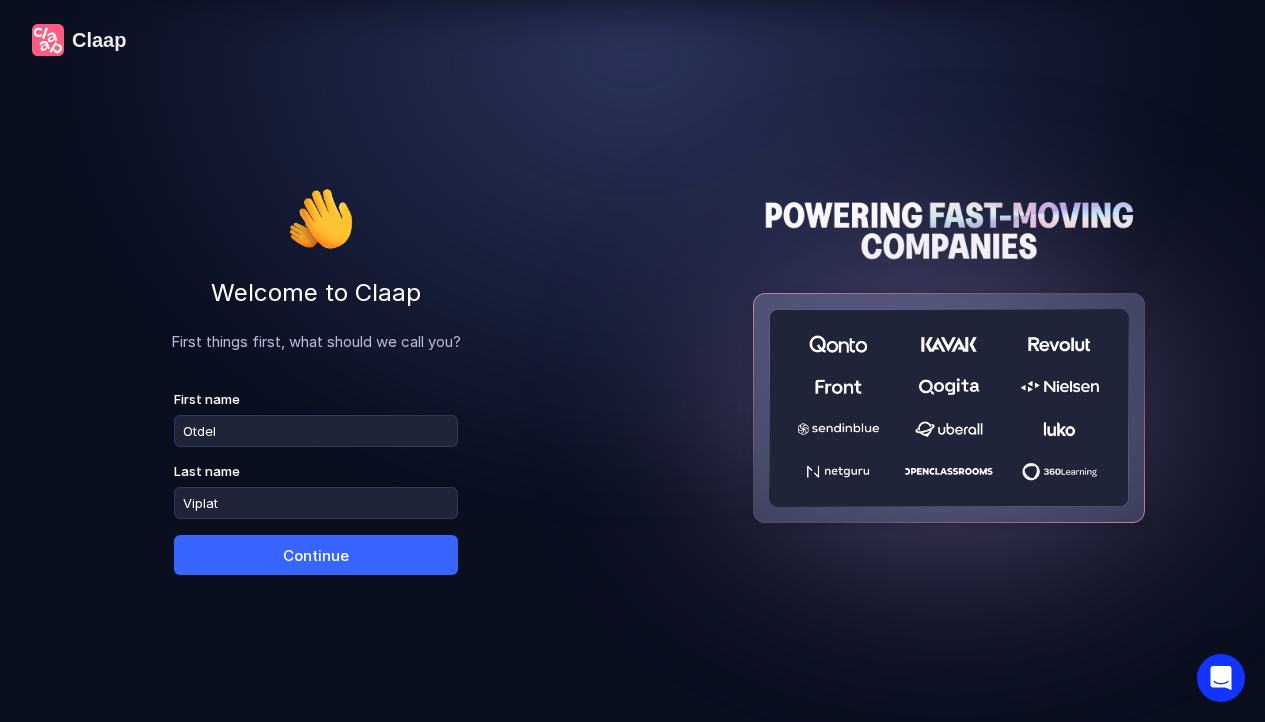 click on "Continue" at bounding box center (316, 555) 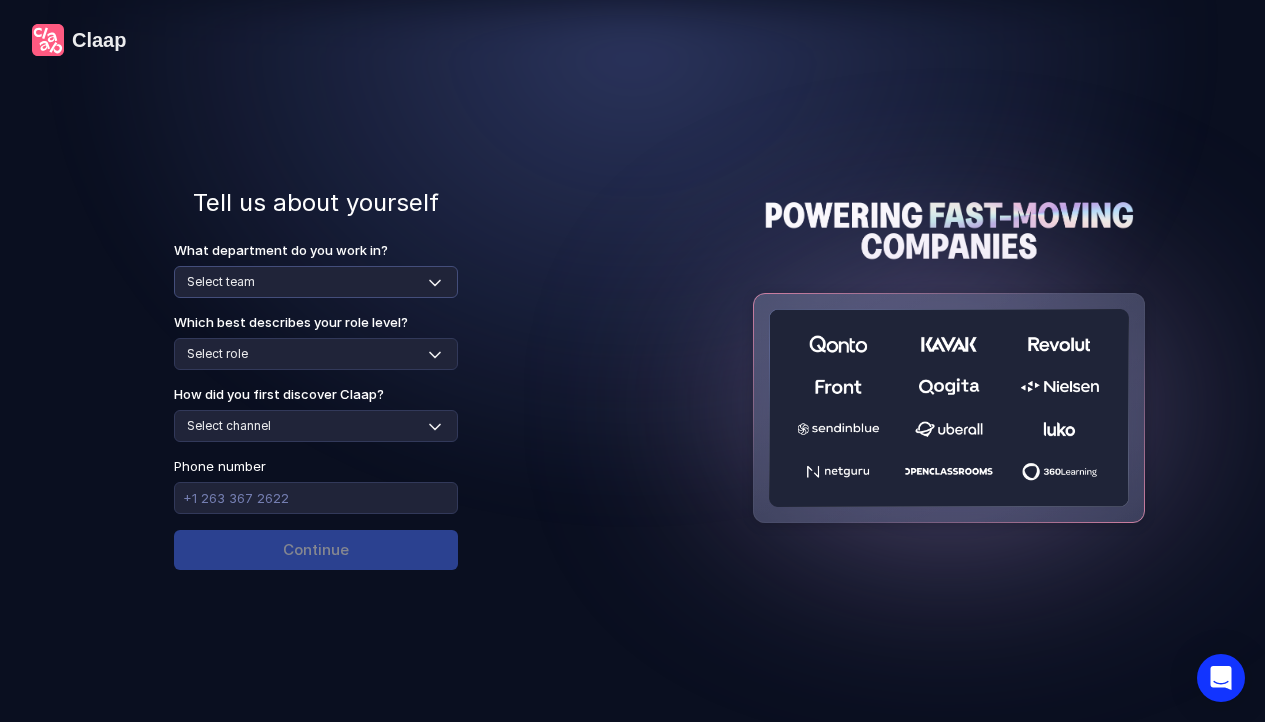 click on "Select team Sales Marketing Operations Customer Support Human Resources Product & Engineering Finance" at bounding box center [316, 282] 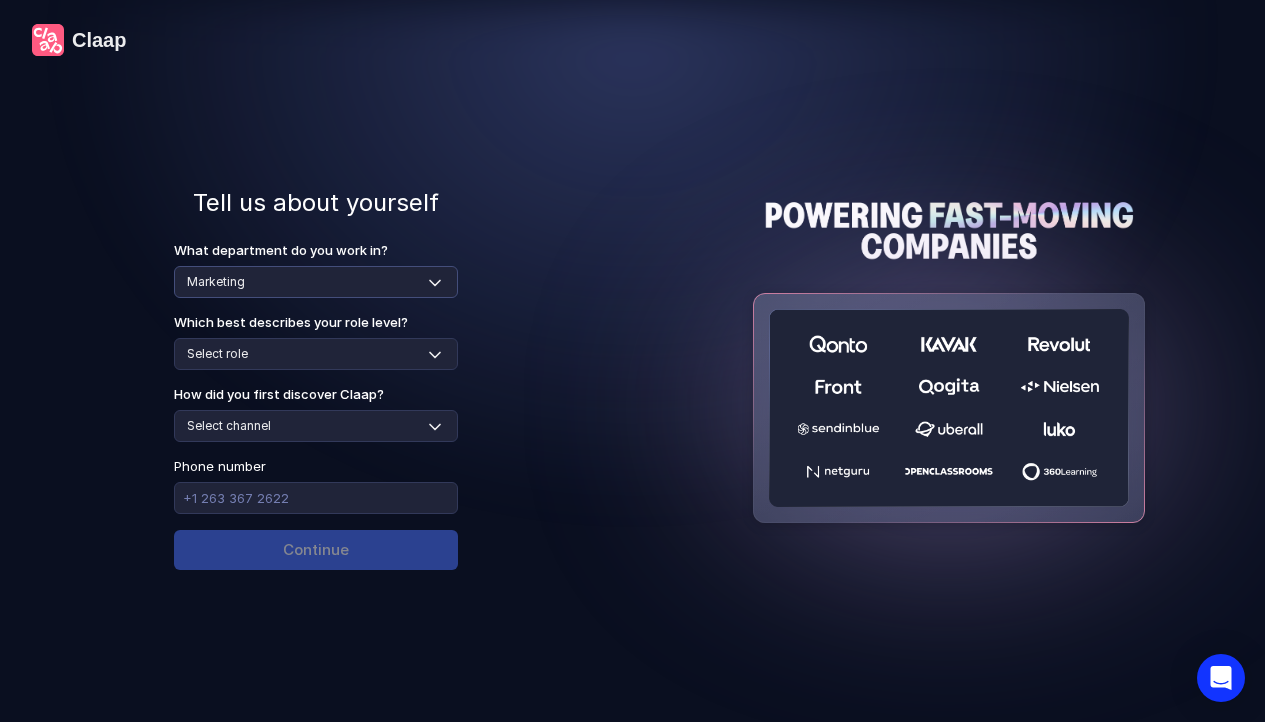 click on "Select team Sales Marketing Operations Customer Support Human Resources Product & Engineering Finance" at bounding box center [316, 282] 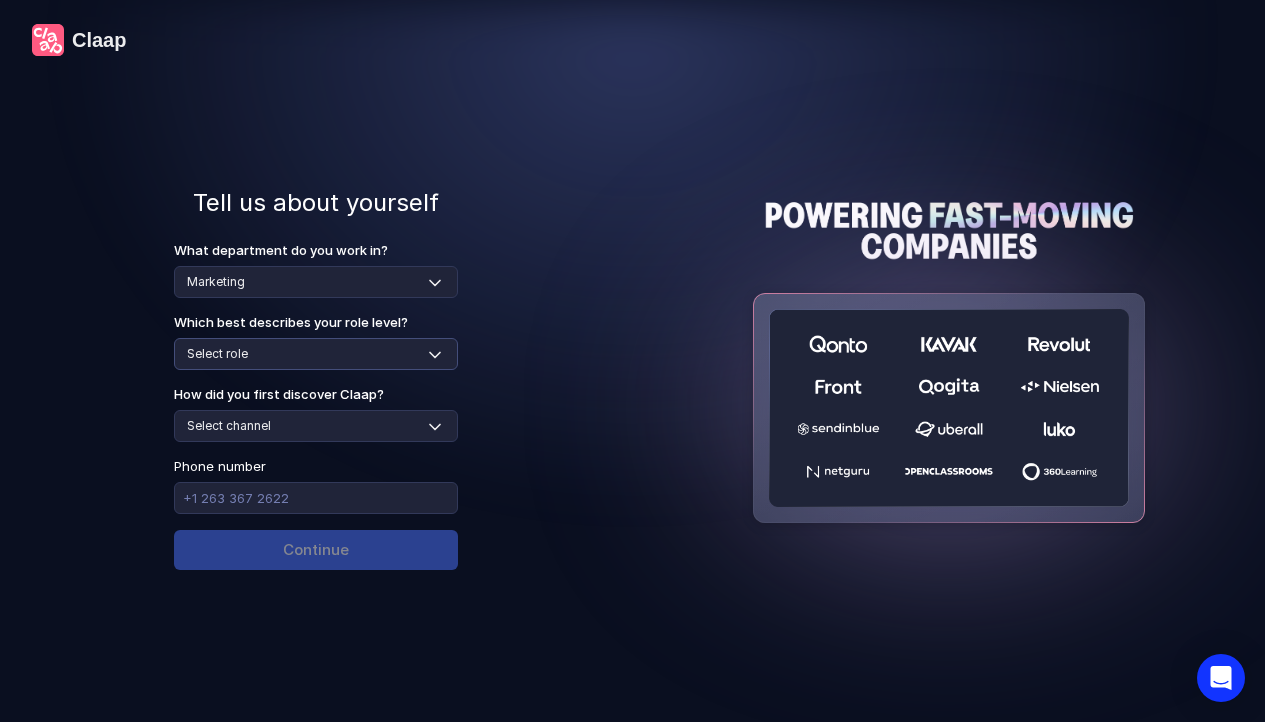 click on "Select role Individual Contributor / Team Member Manager / Team Leader Senior Leadership: Head of, Director, VP, ... Executive / C-suite" at bounding box center (316, 354) 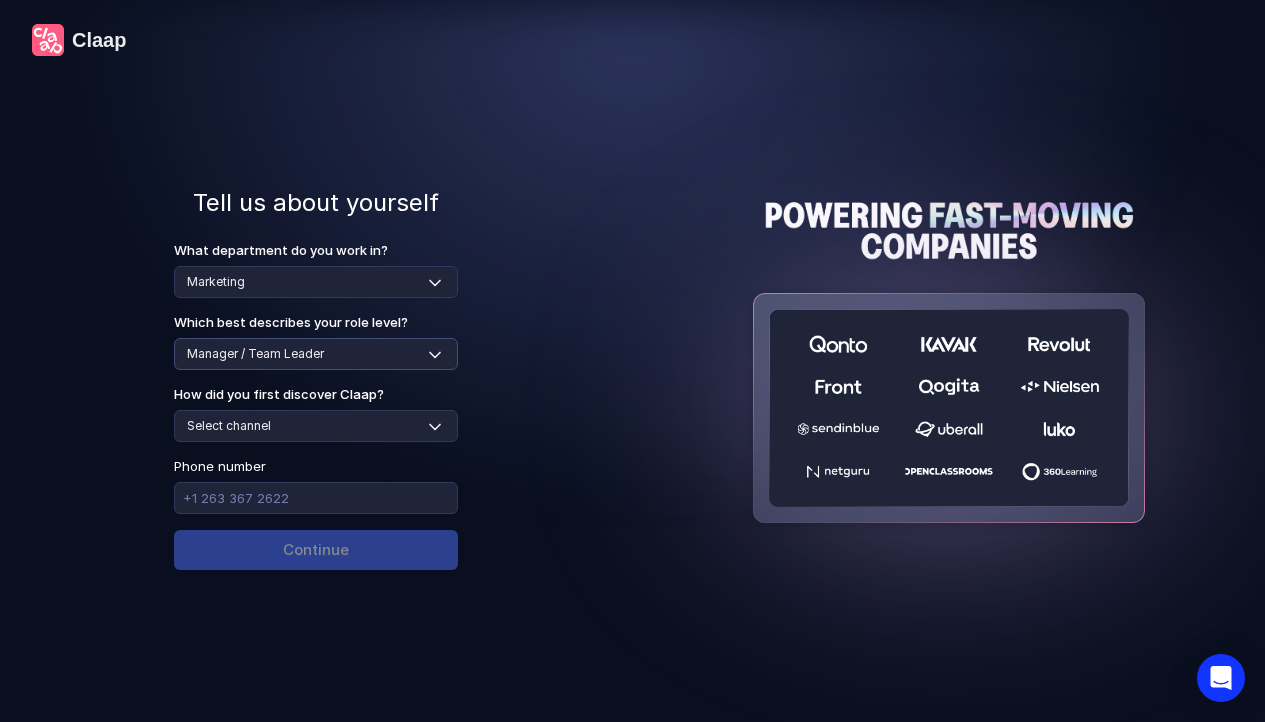 click on "Select role Individual Contributor / Team Member Manager / Team Leader Senior Leadership: Head of, Director, VP, ... Executive / C-suite" at bounding box center [316, 354] 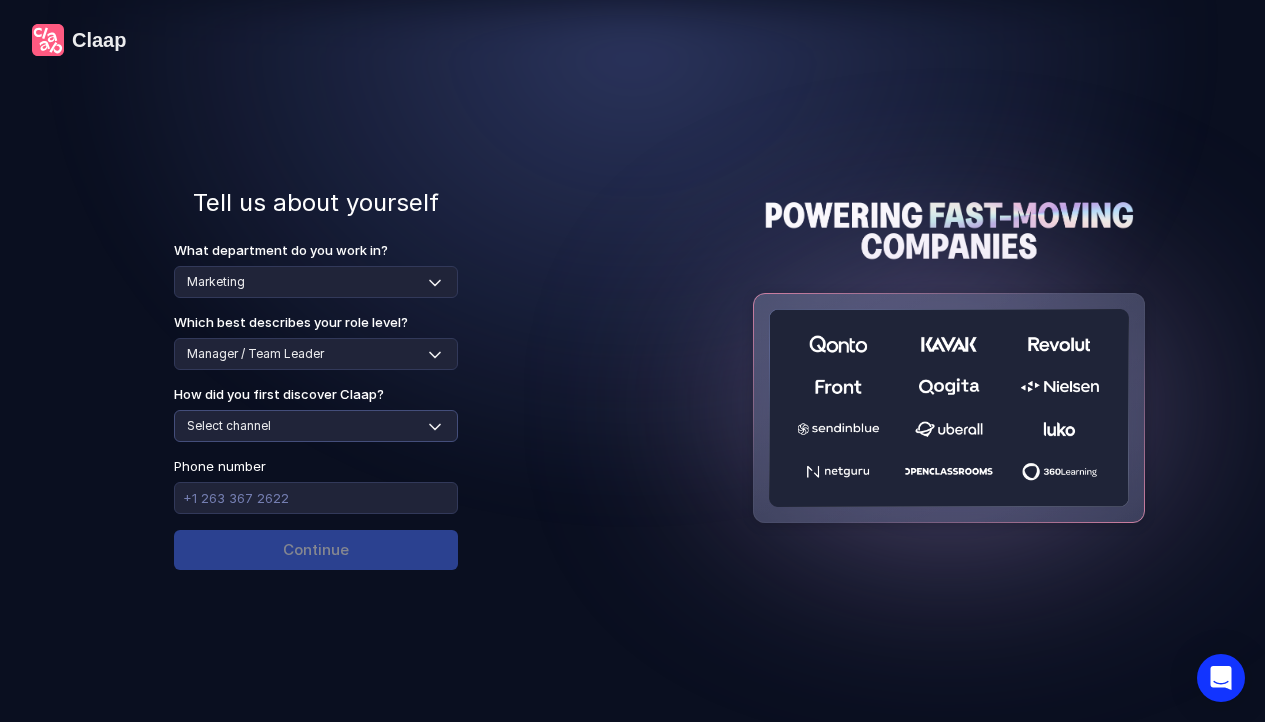 click on "Select channel Social media Youtube or banner advert Claap contacted me Friend or colleague recommendation Someone sent me a video with Claap Podcast or newsletter Google / Web search Product Hunt Other" at bounding box center (316, 426) 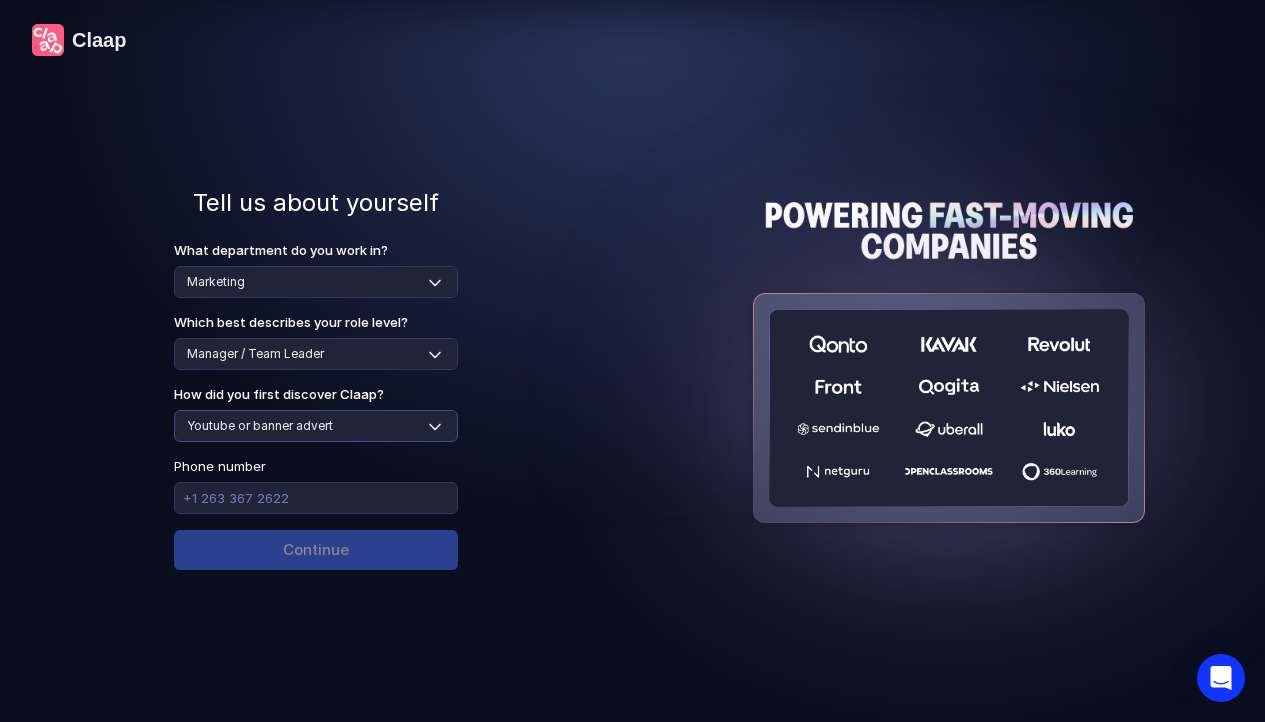 click on "Select channel Social media Youtube or banner advert Claap contacted me Friend or colleague recommendation Someone sent me a video with Claap Podcast or newsletter Google / Web search Product Hunt Other" at bounding box center (316, 426) 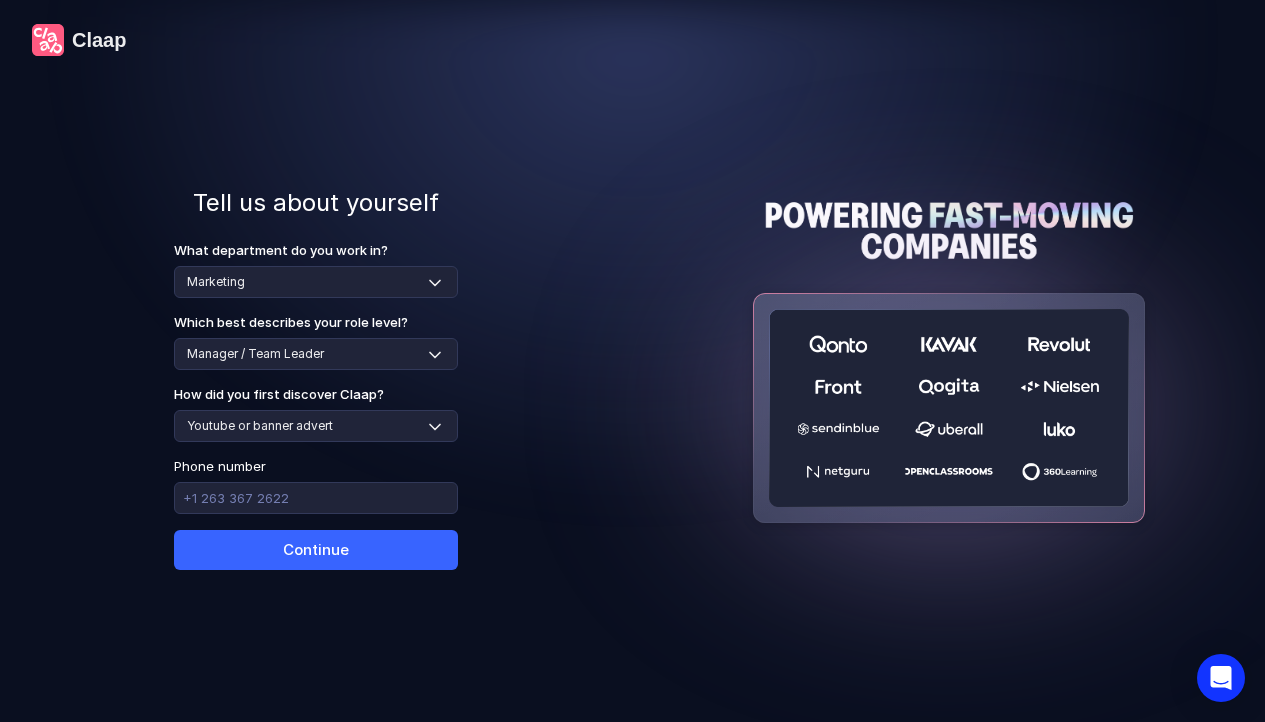 click on "Continue" at bounding box center [316, 550] 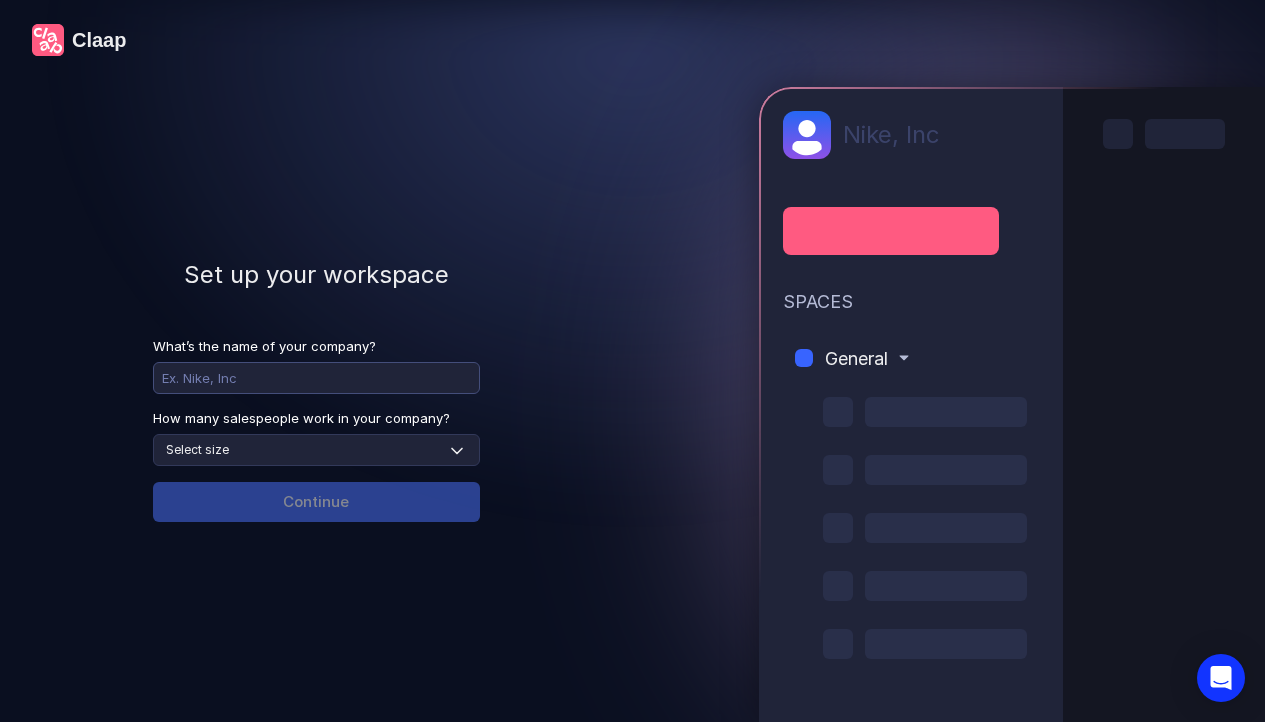 click at bounding box center [316, 378] 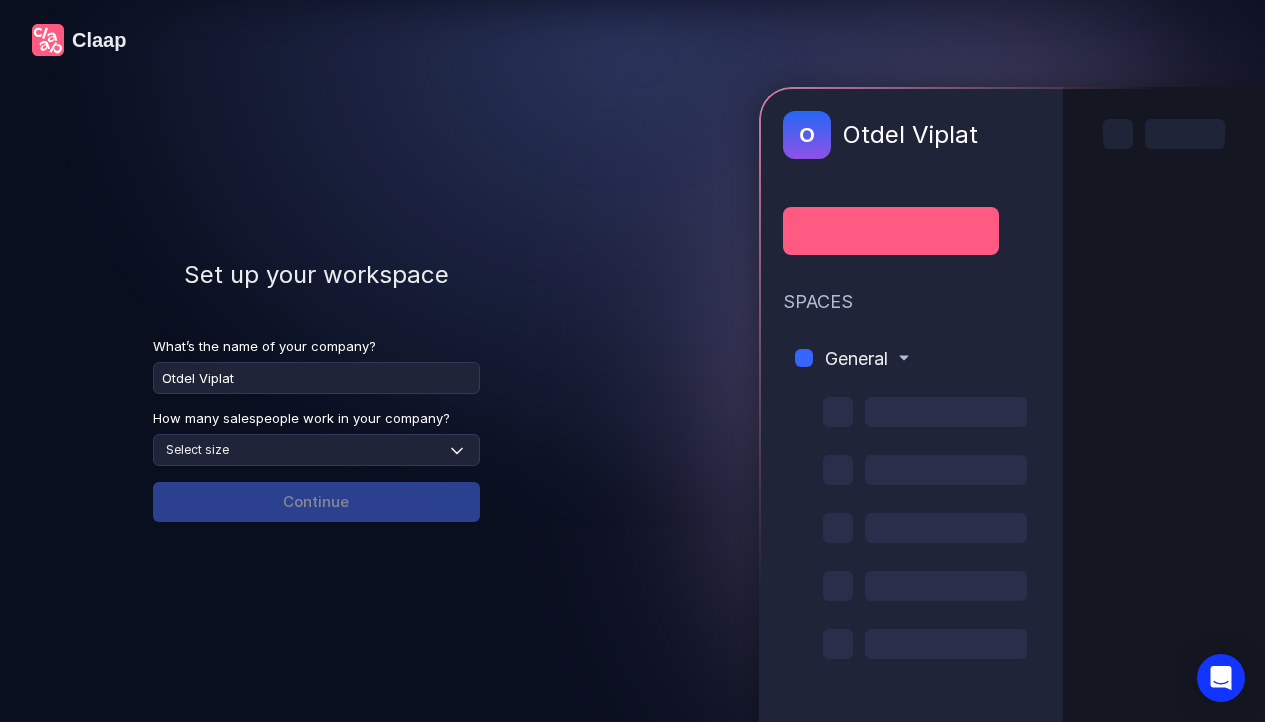 type on "Otdel Viplat" 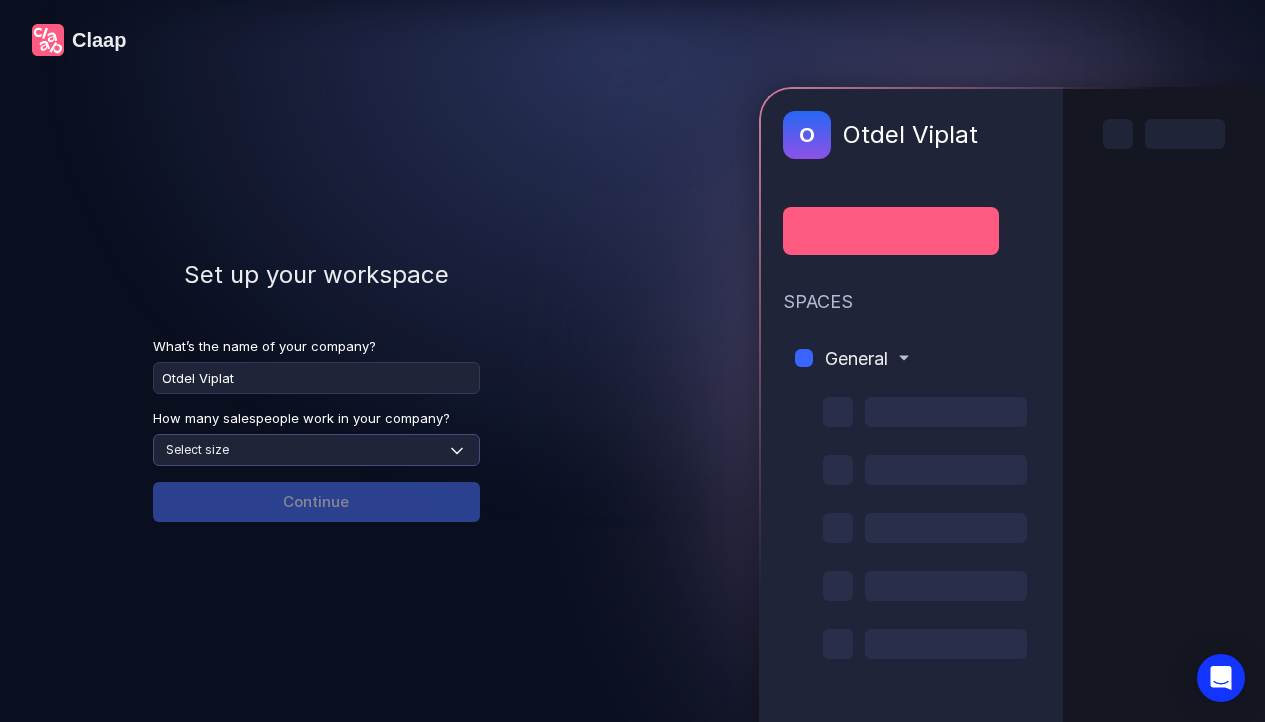 click on "What’s the name of your company? Otdel Viplat How many salespeople work in your company? Select size None 1-4 5-30 31-100 101-500 500+ Continue" at bounding box center [316, 430] 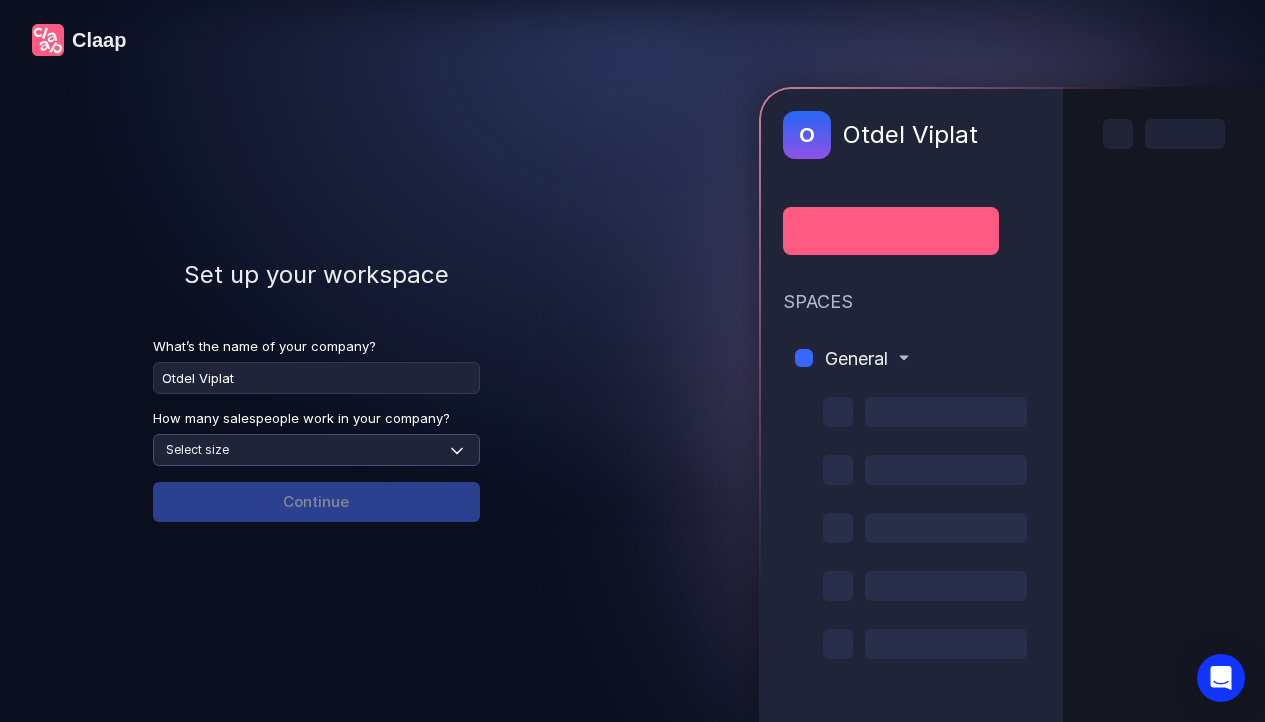 click on "Select size None 1-4 5-30 31-100 101-500 500+" at bounding box center [316, 450] 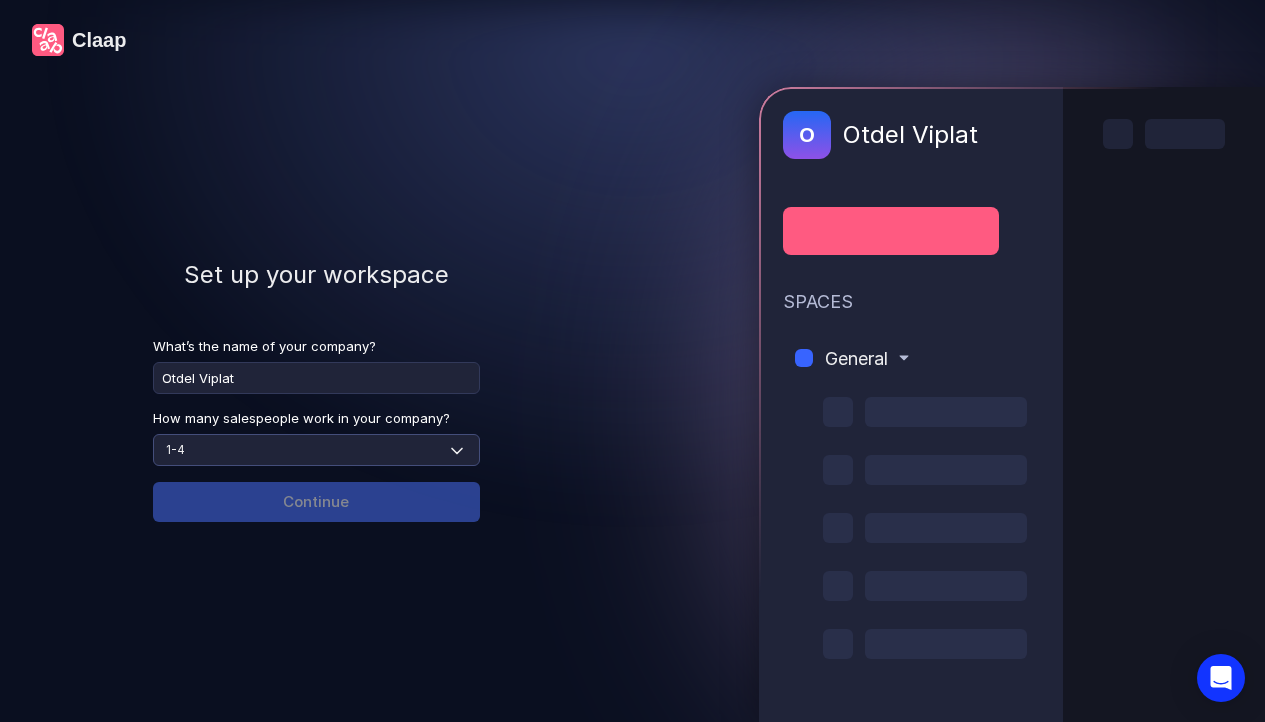 click on "Select size None 1-4 5-30 31-100 101-500 500+" at bounding box center (316, 450) 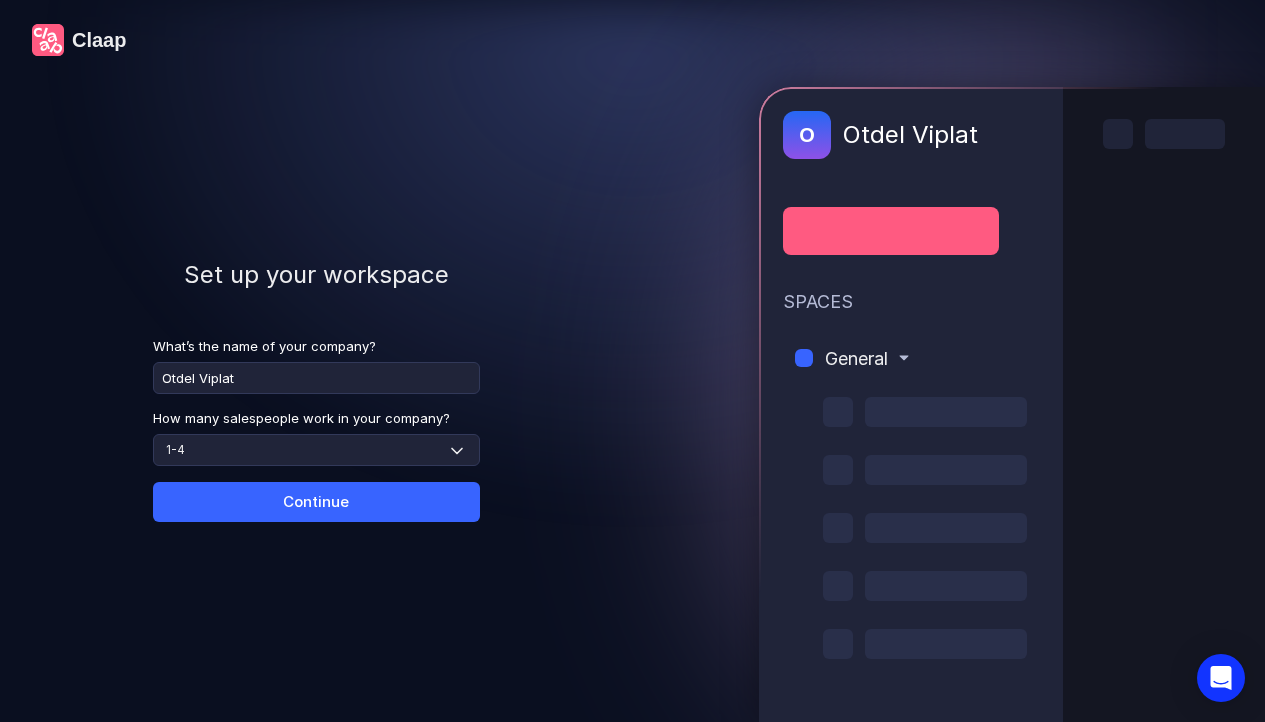 click on "Continue" at bounding box center (316, 502) 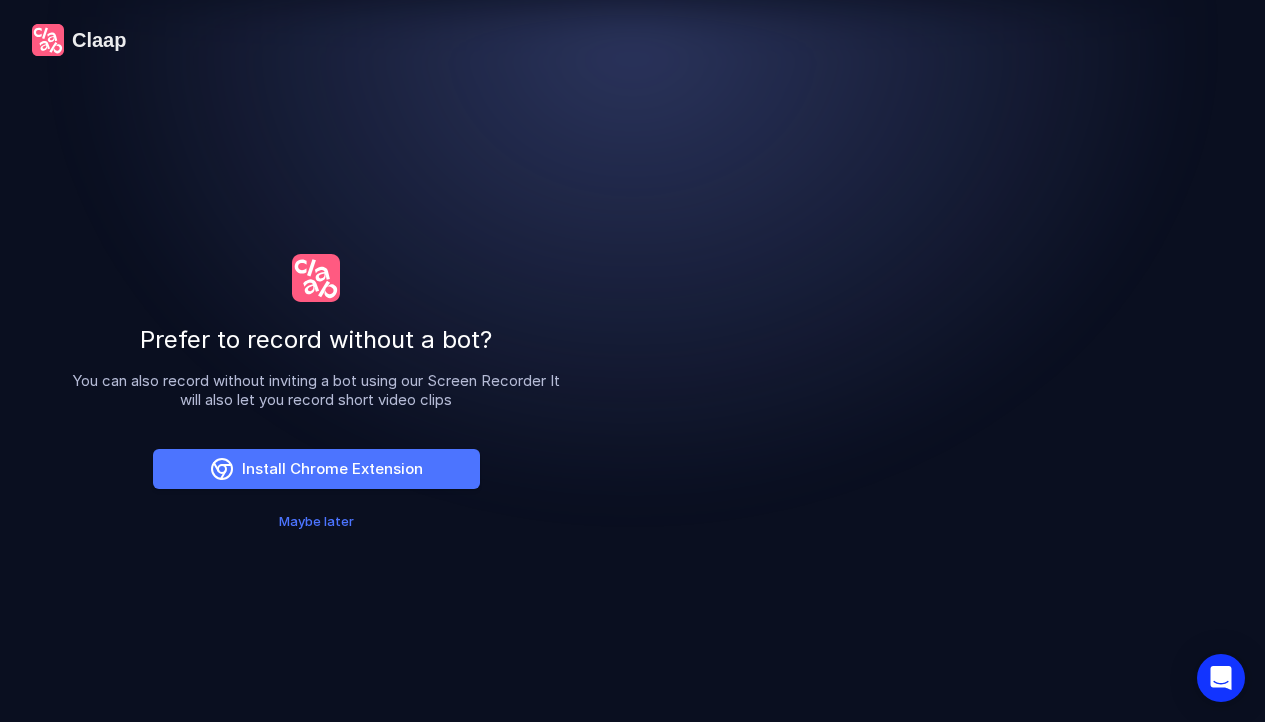 click on "Maybe later" at bounding box center (316, 521) 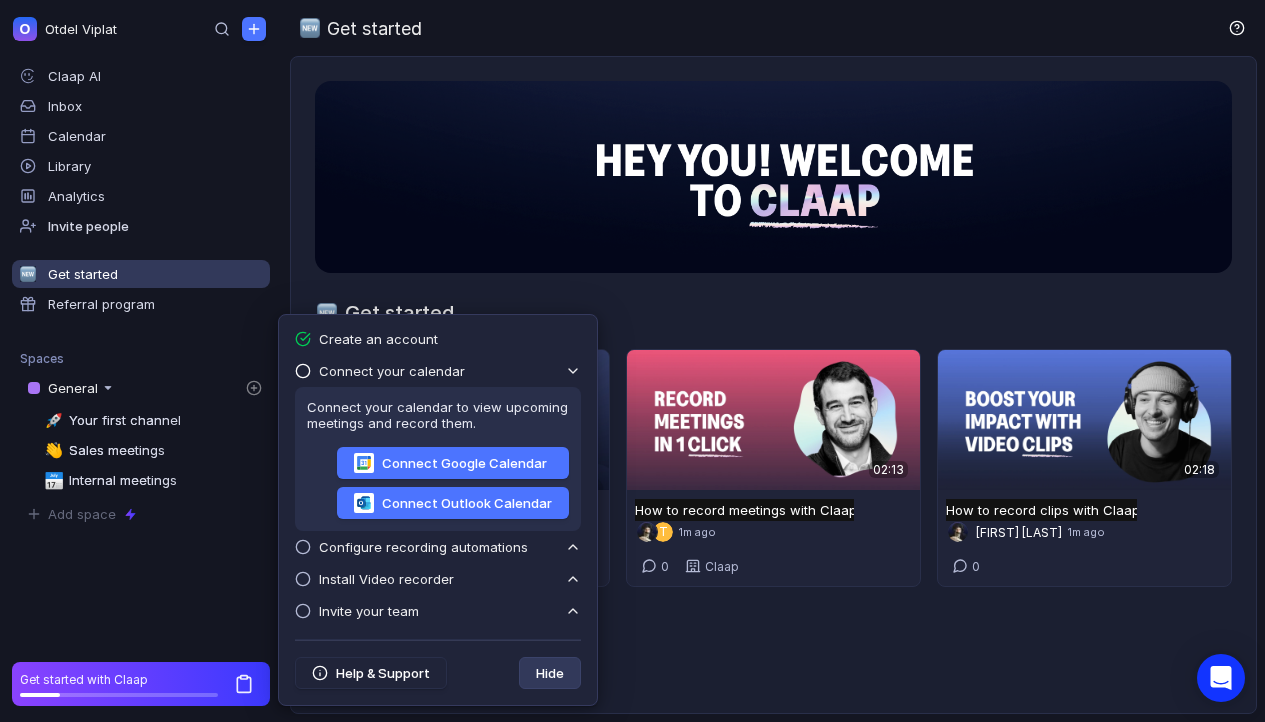 click on "Hide" at bounding box center [550, 673] 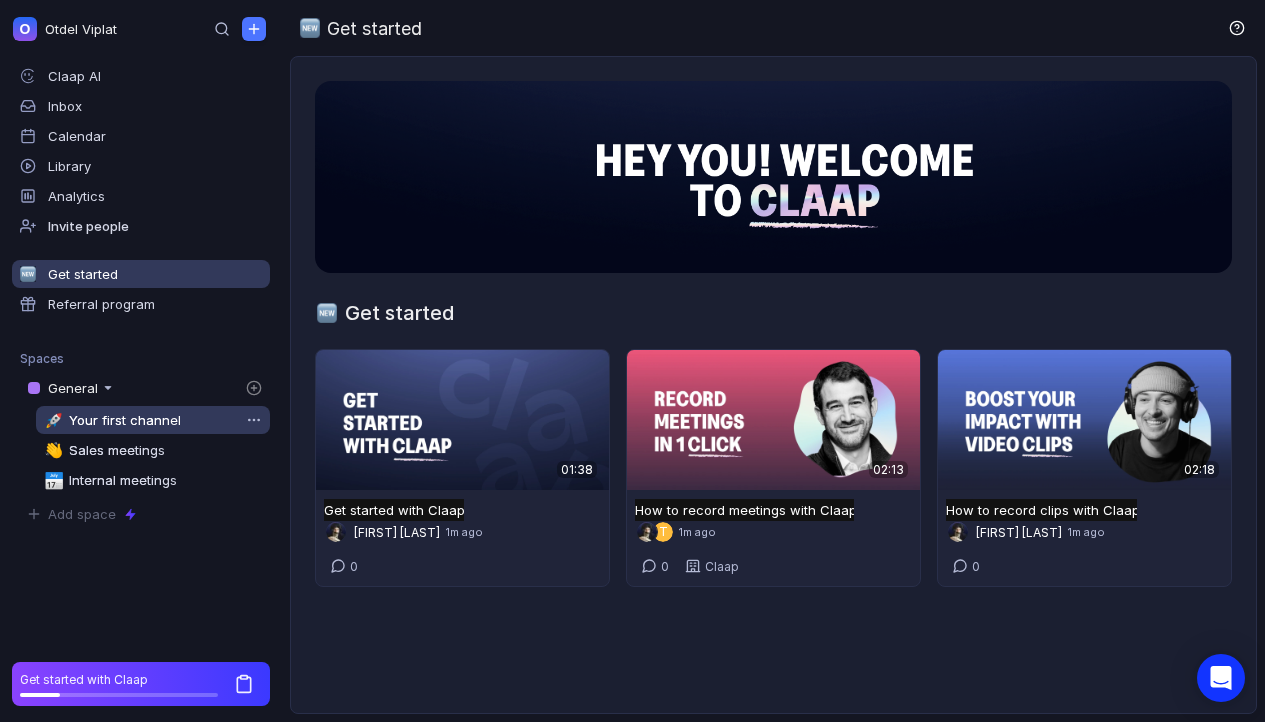 click on "Your first channel" at bounding box center (125, 420) 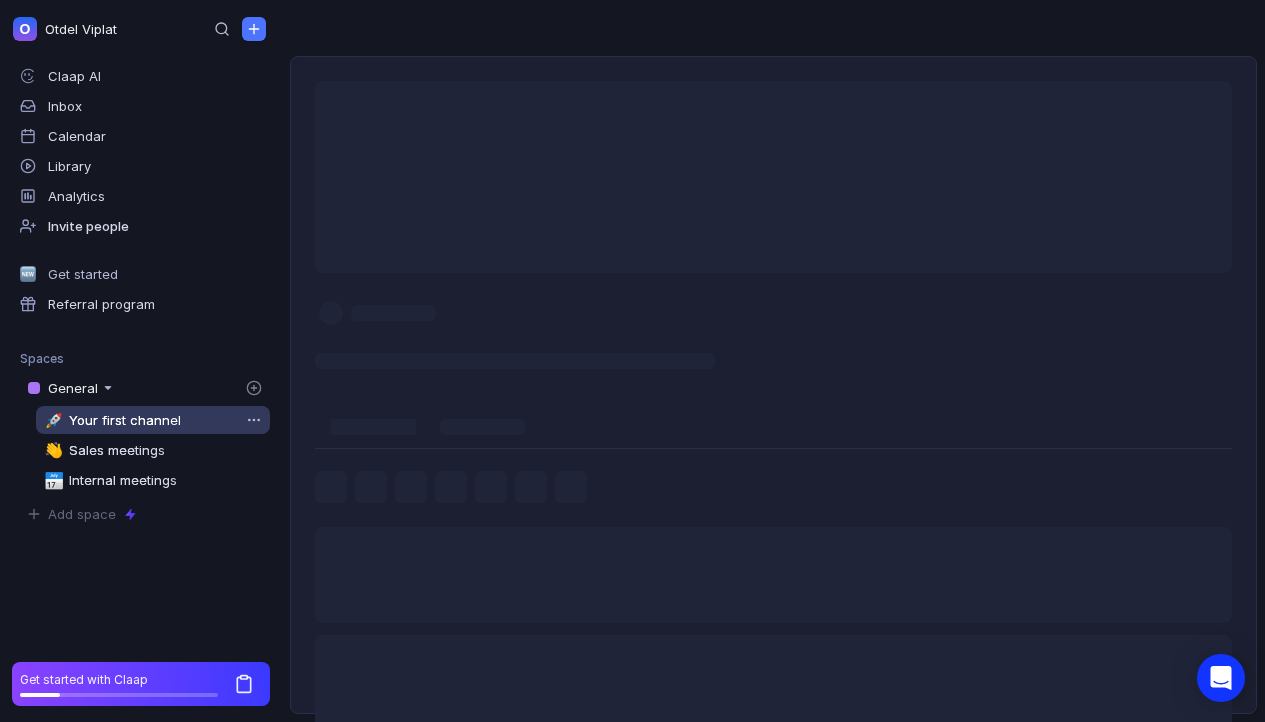 click on "🚀 Your first channel" at bounding box center (153, 420) 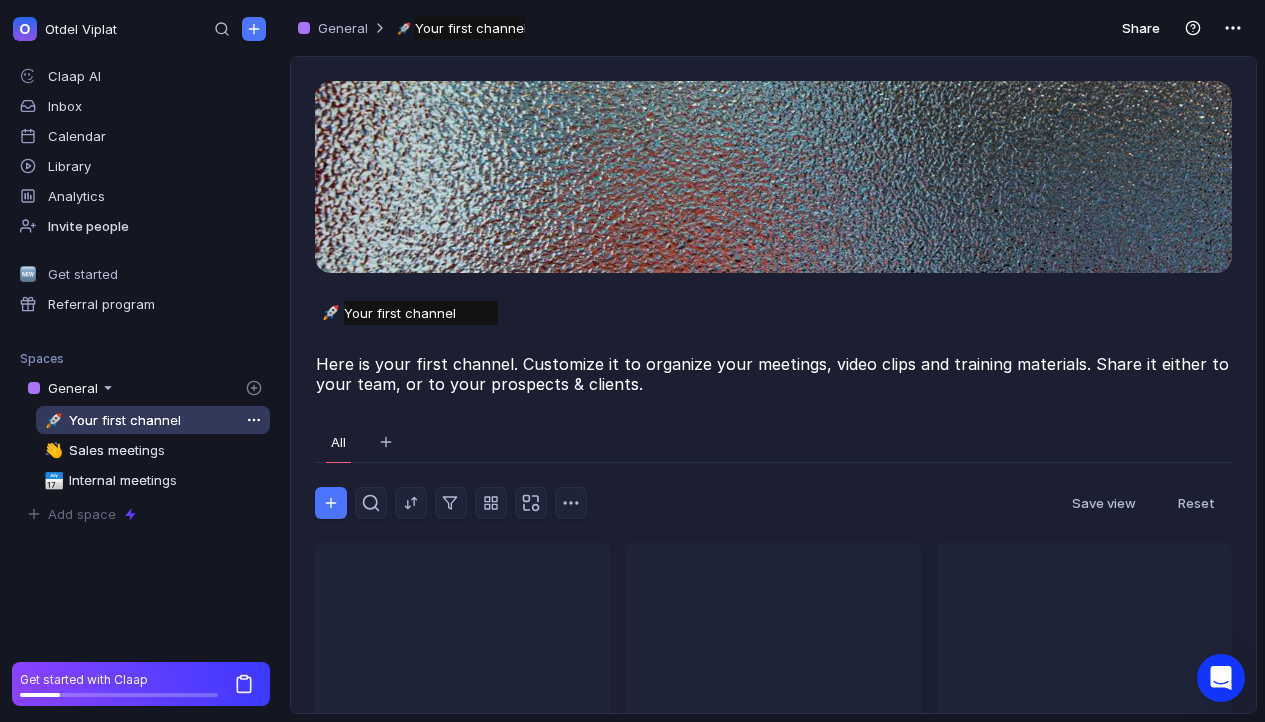 click at bounding box center (254, 420) 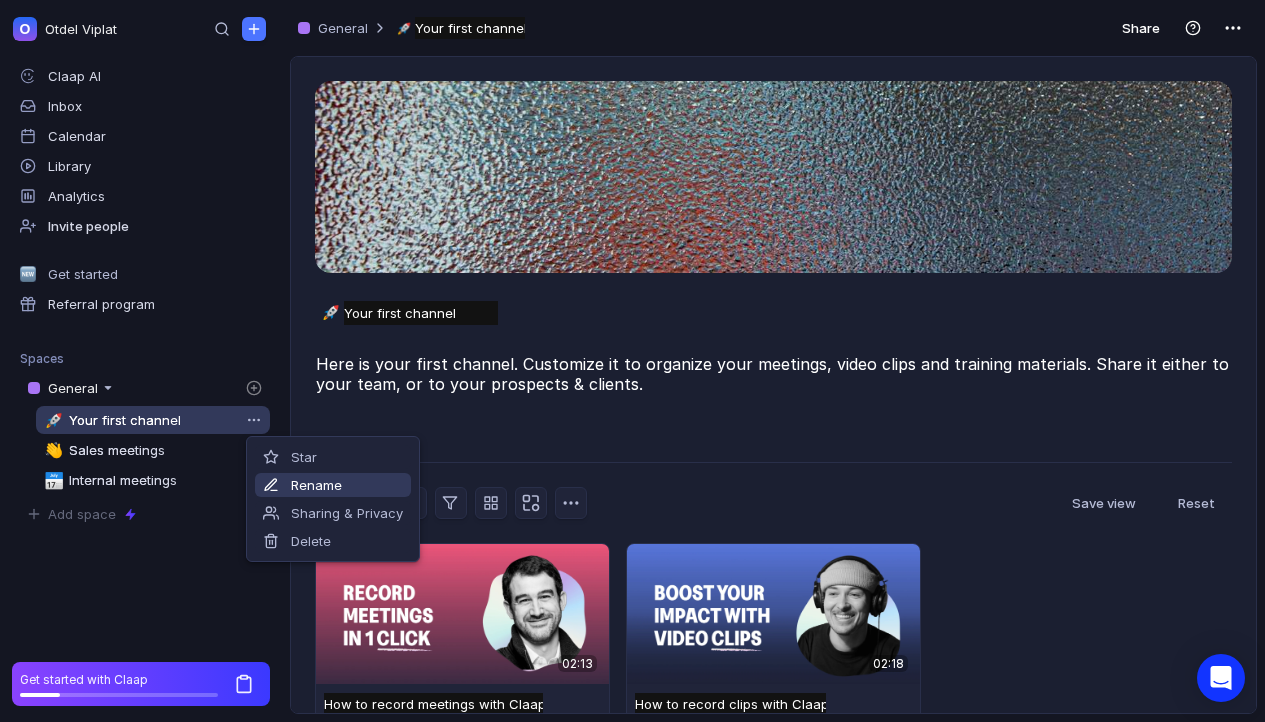 click on "Rename" at bounding box center (333, 485) 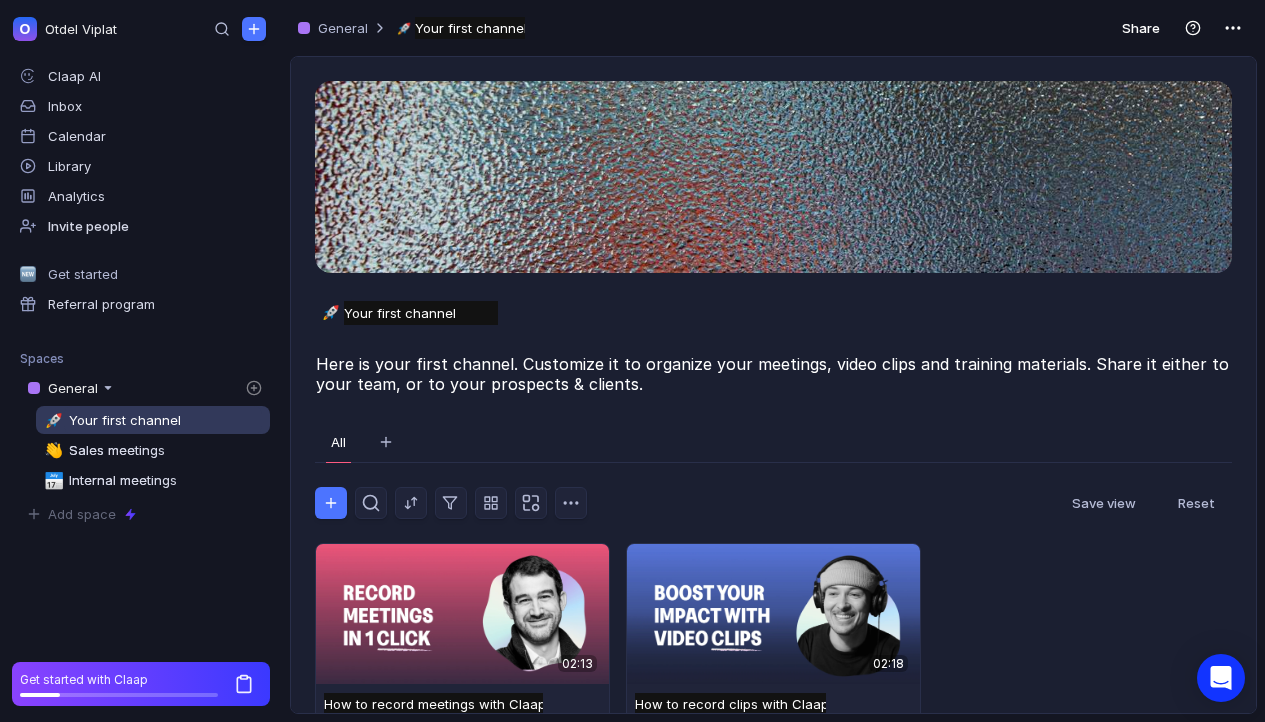 click on "Your first channel" at bounding box center (163, 420) 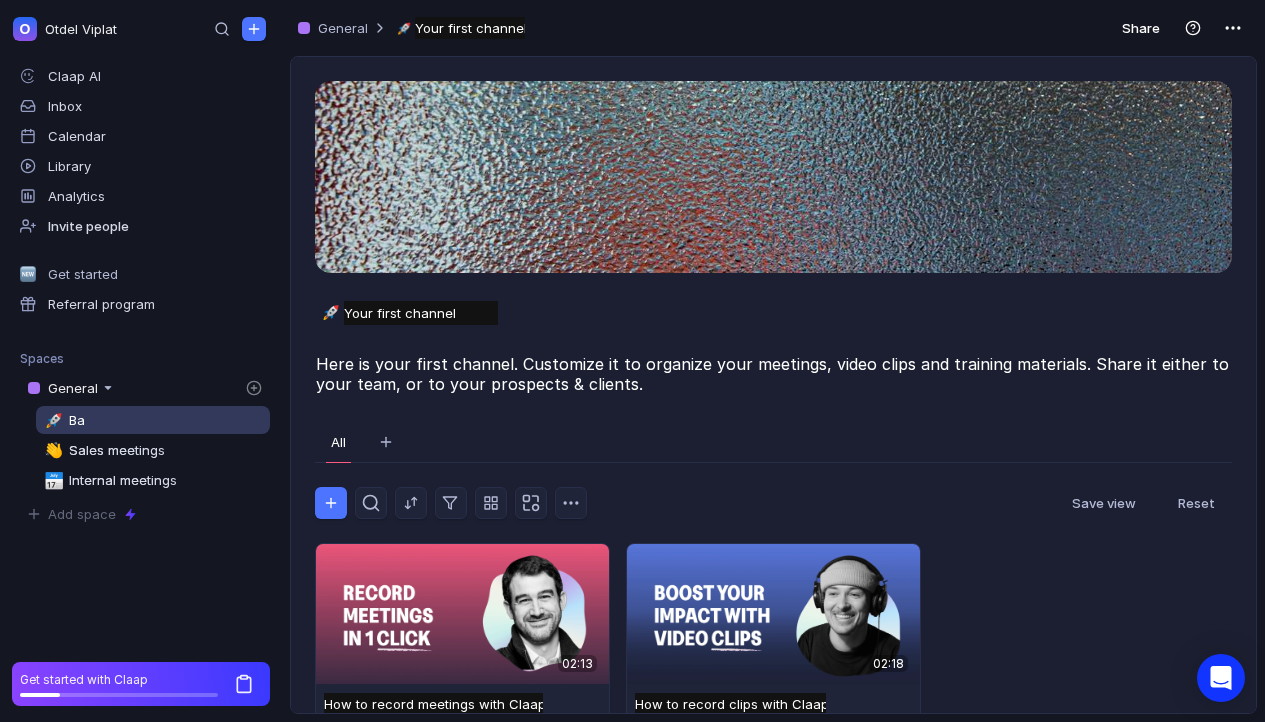 click on "Ва" at bounding box center (163, 420) 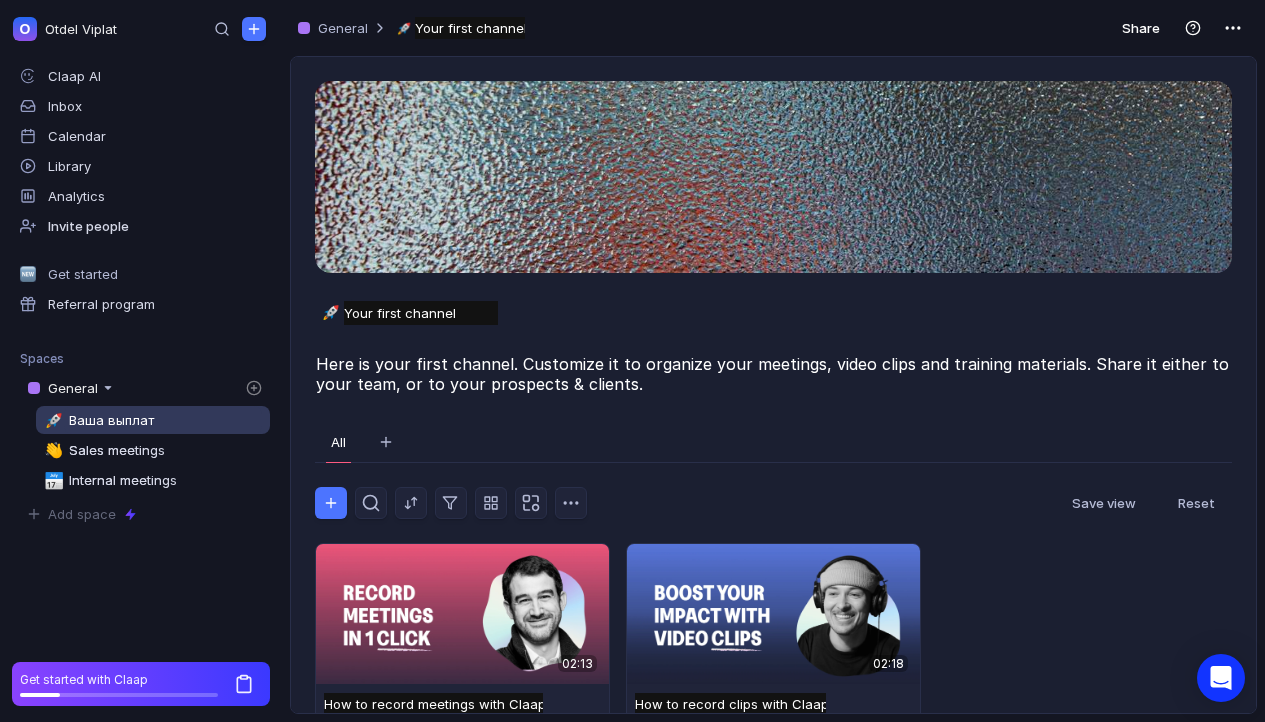 type on "Ваша выплата" 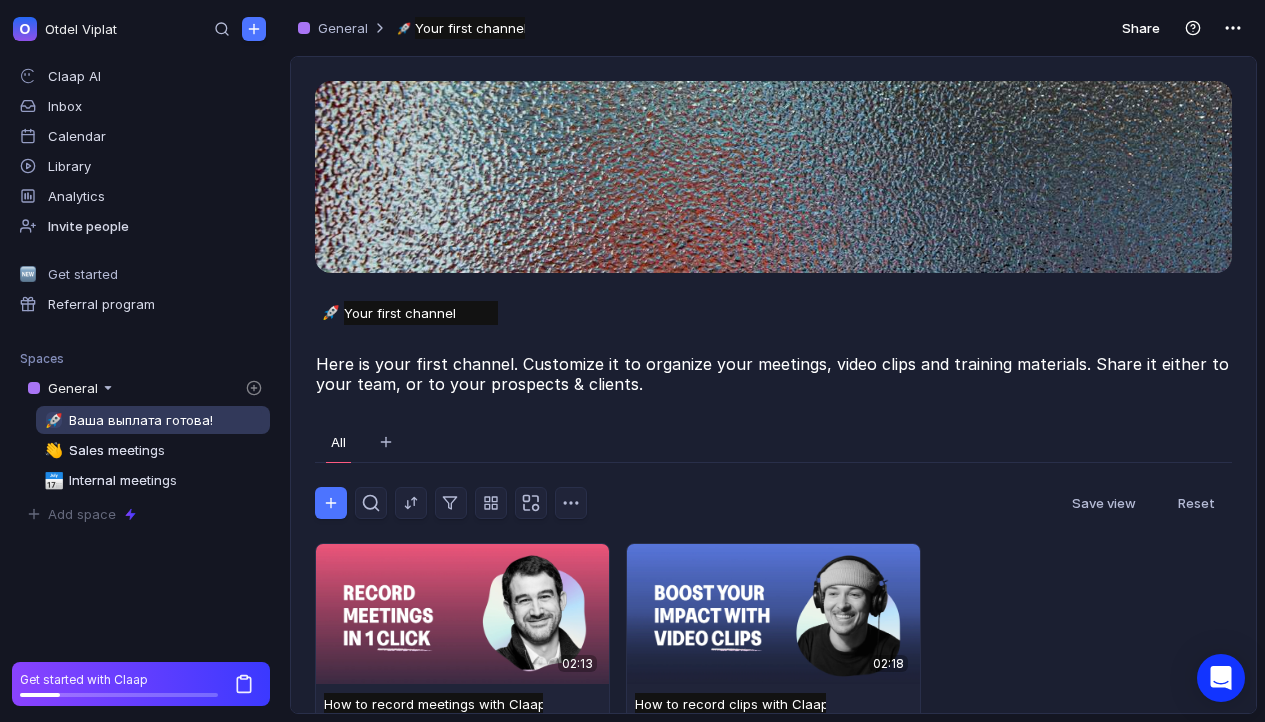 click on "🚀" at bounding box center [54, 420] 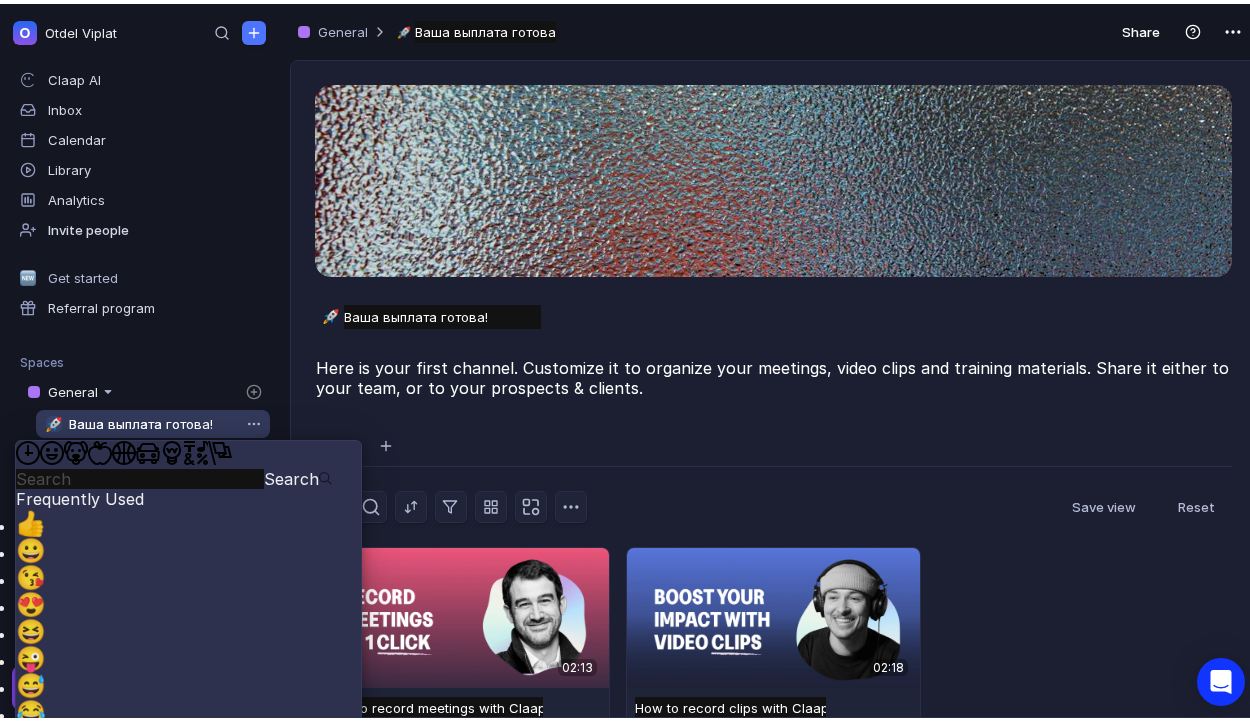 click on "🚀 Ваша выплата готова!" at bounding box center [153, 420] 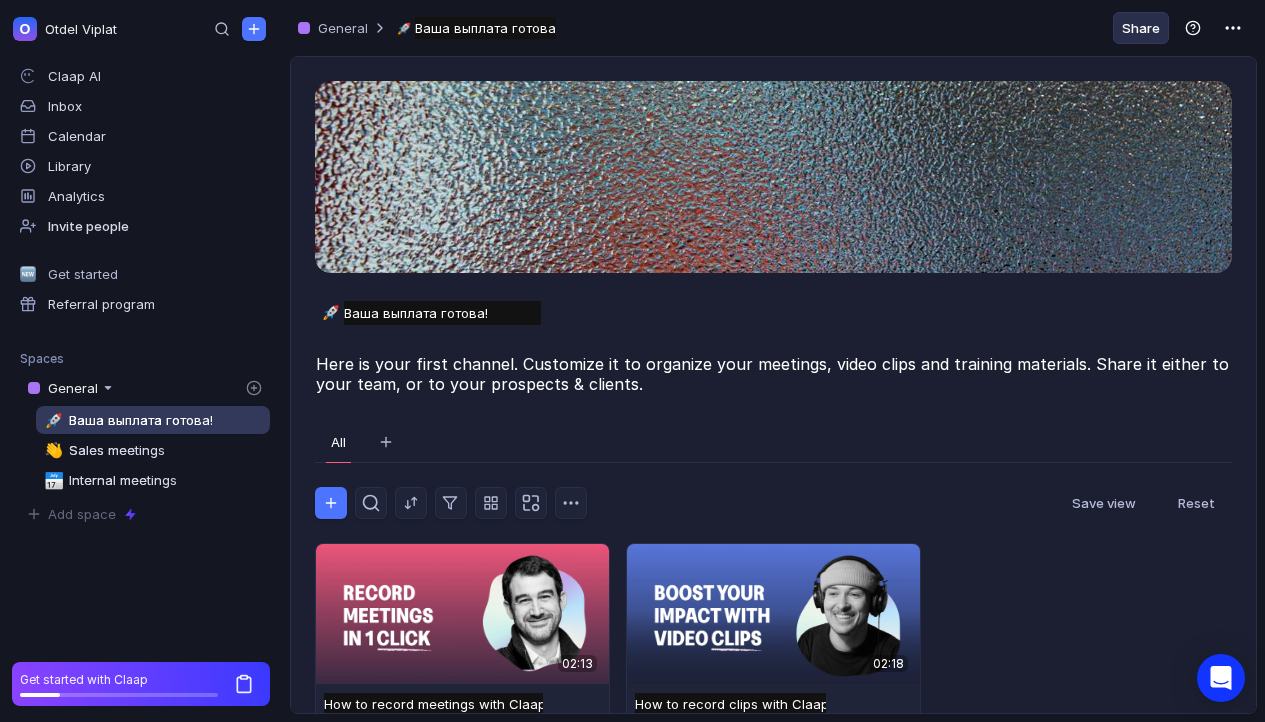 click on "Share" at bounding box center [1141, 28] 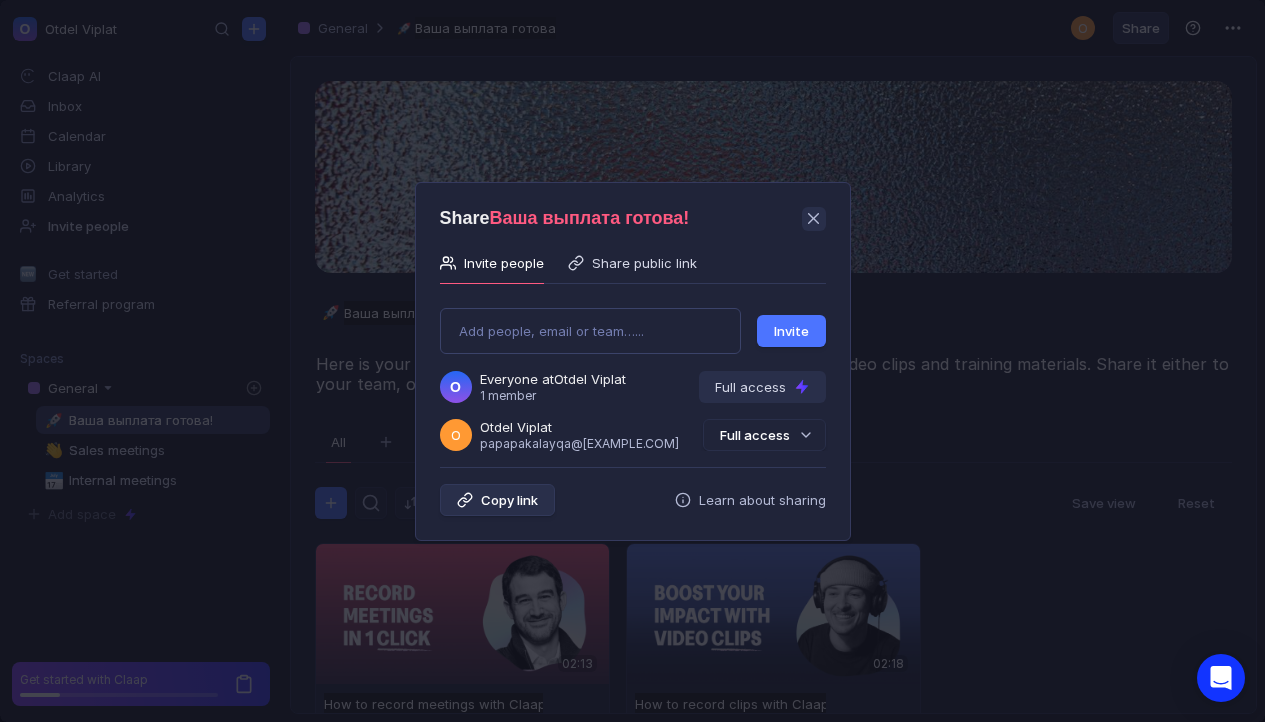 click on "Add people, email or team…... Invite O Everyone at Otdel Viplat 1 member Full access O Otdel Viplat papapakalayqa@[EMAIL_DOMAIN] Full access" at bounding box center (633, 371) 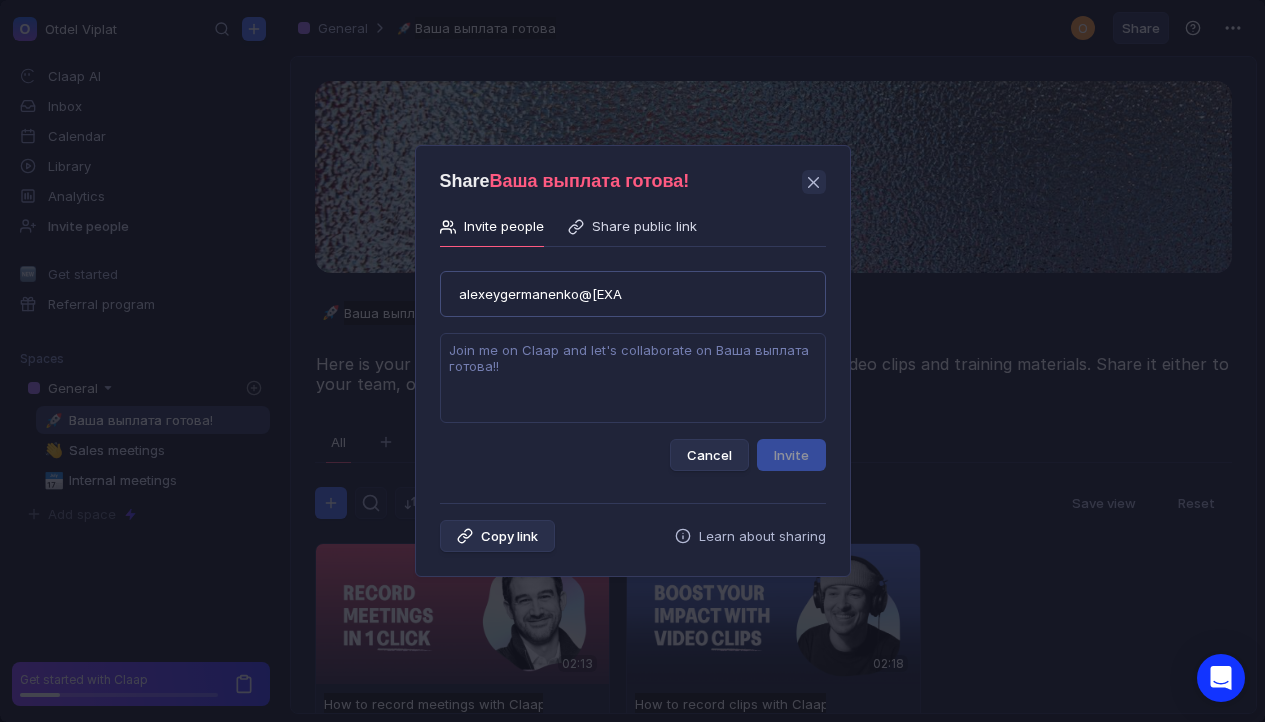 type on "alexeygermanenko@[EXAMPLE.COM]" 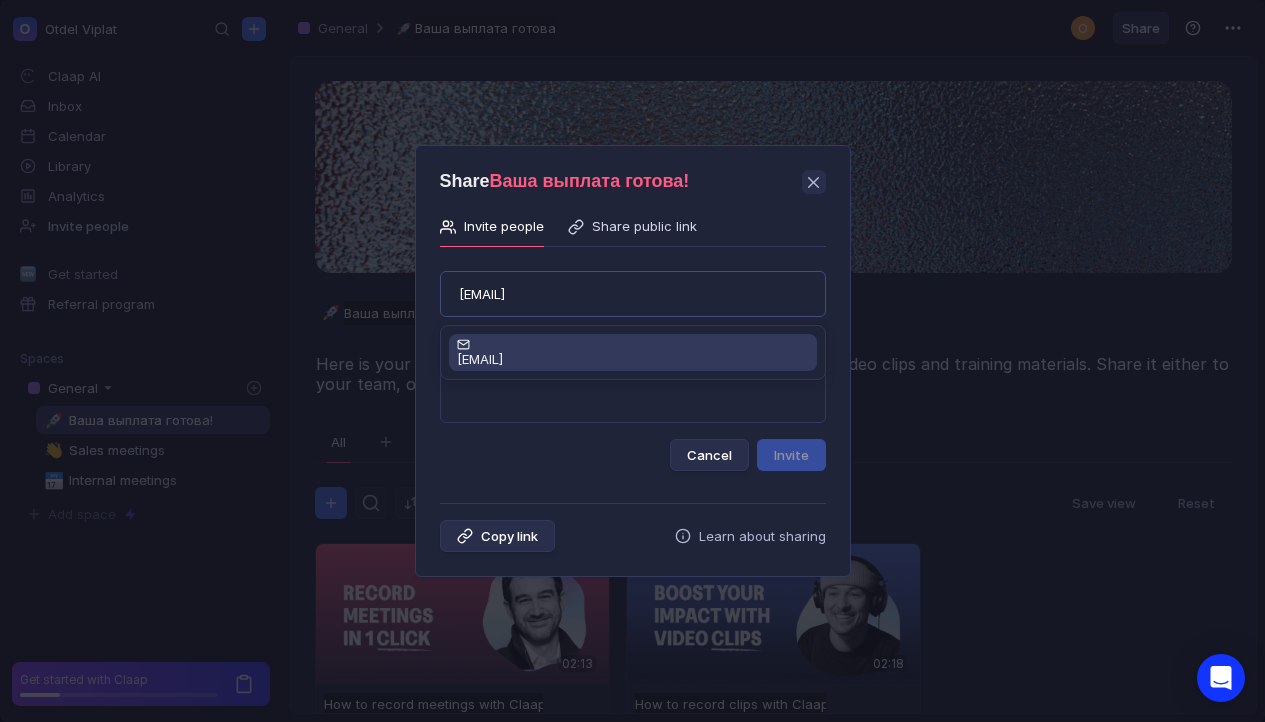 click on "[EMAIL]" at bounding box center (480, 359) 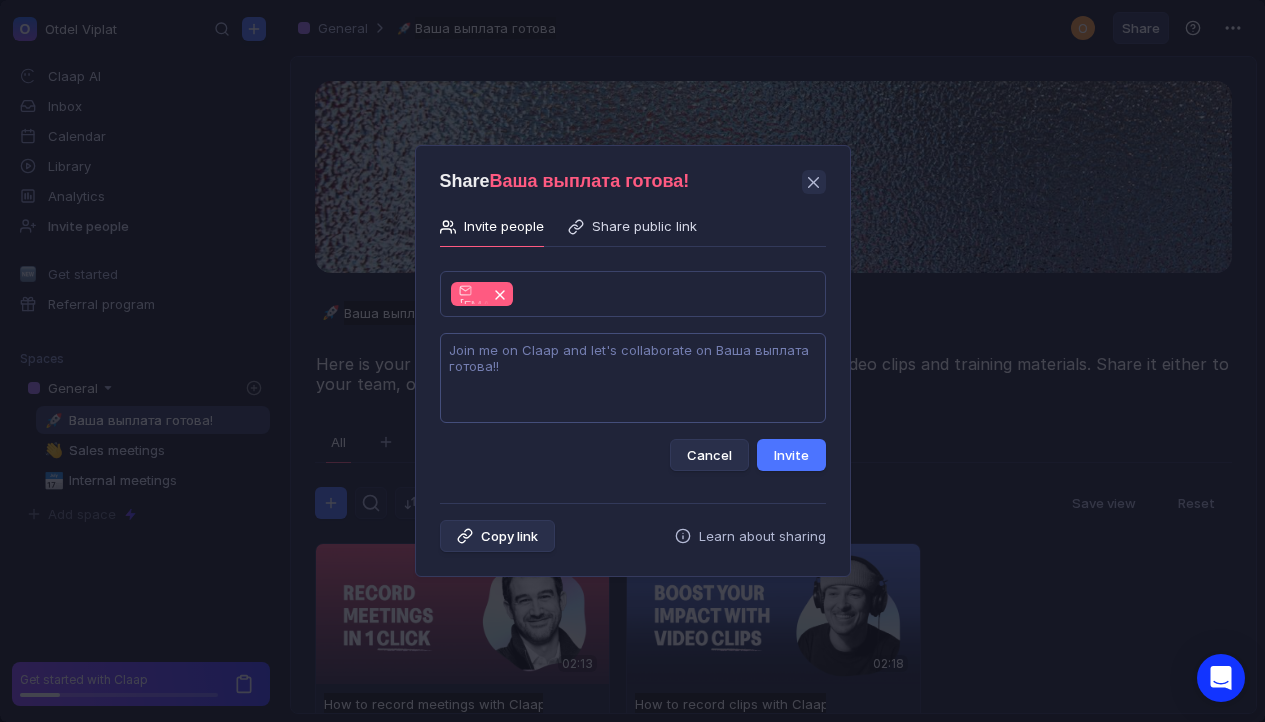 click at bounding box center (633, 378) 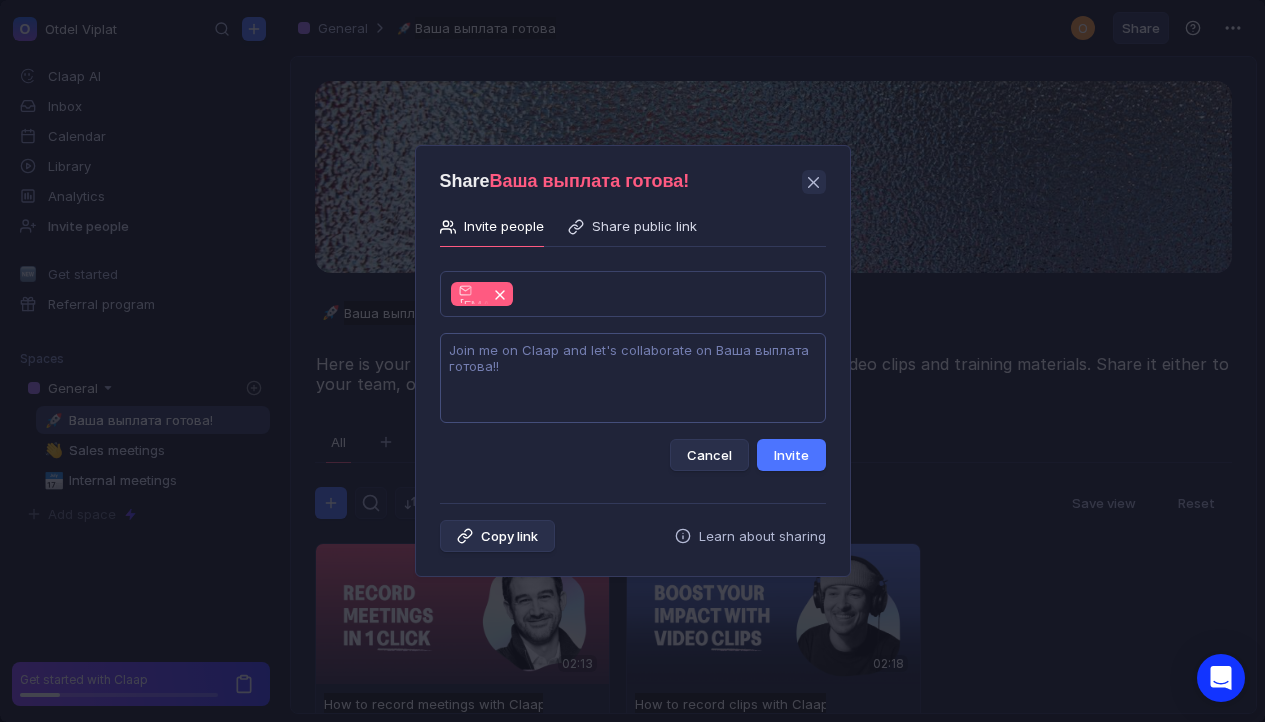 drag, startPoint x: 672, startPoint y: 338, endPoint x: 668, endPoint y: 370, distance: 32.24903 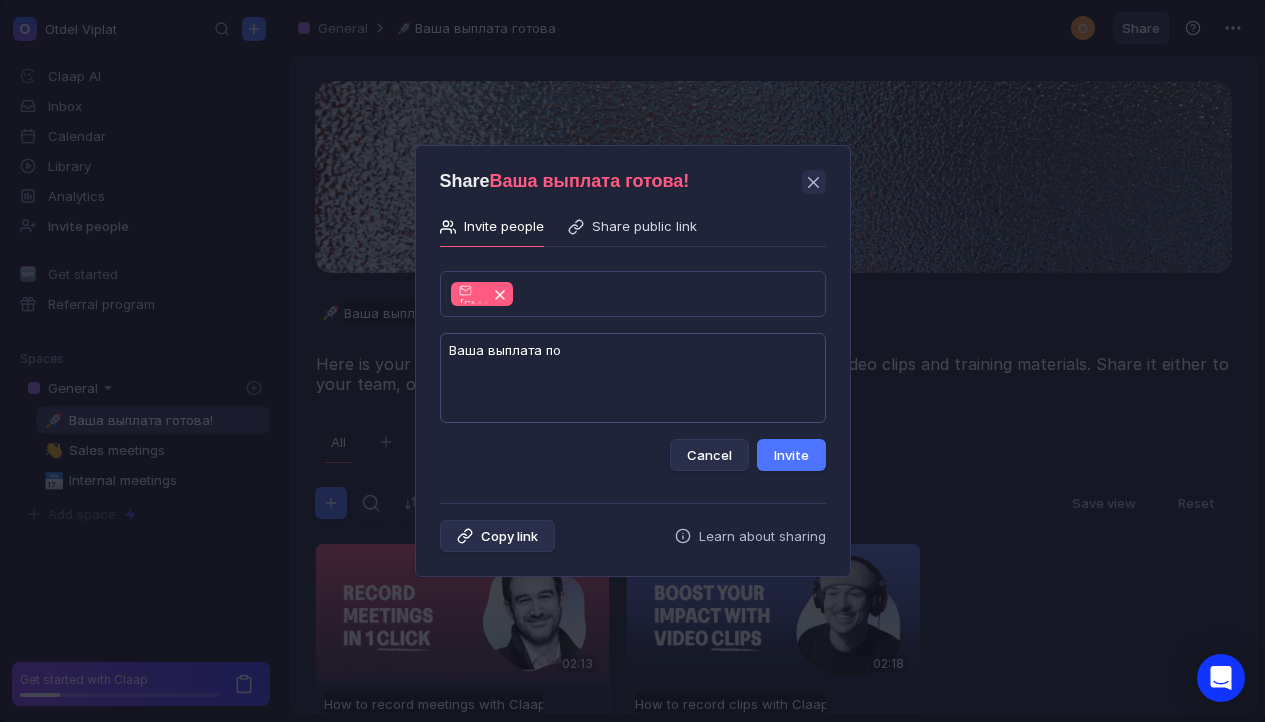 type on "Ваша выплата по" 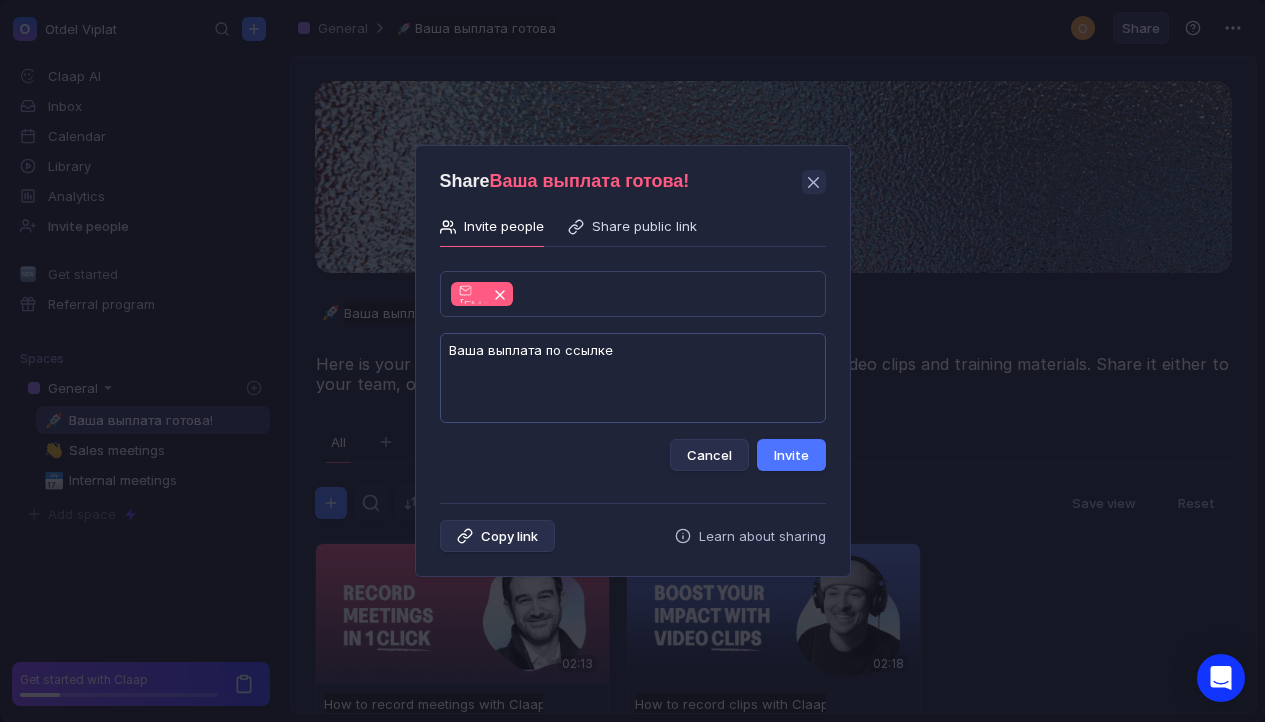 paste on "https://app.leadteh.ru/w/d5EJF" 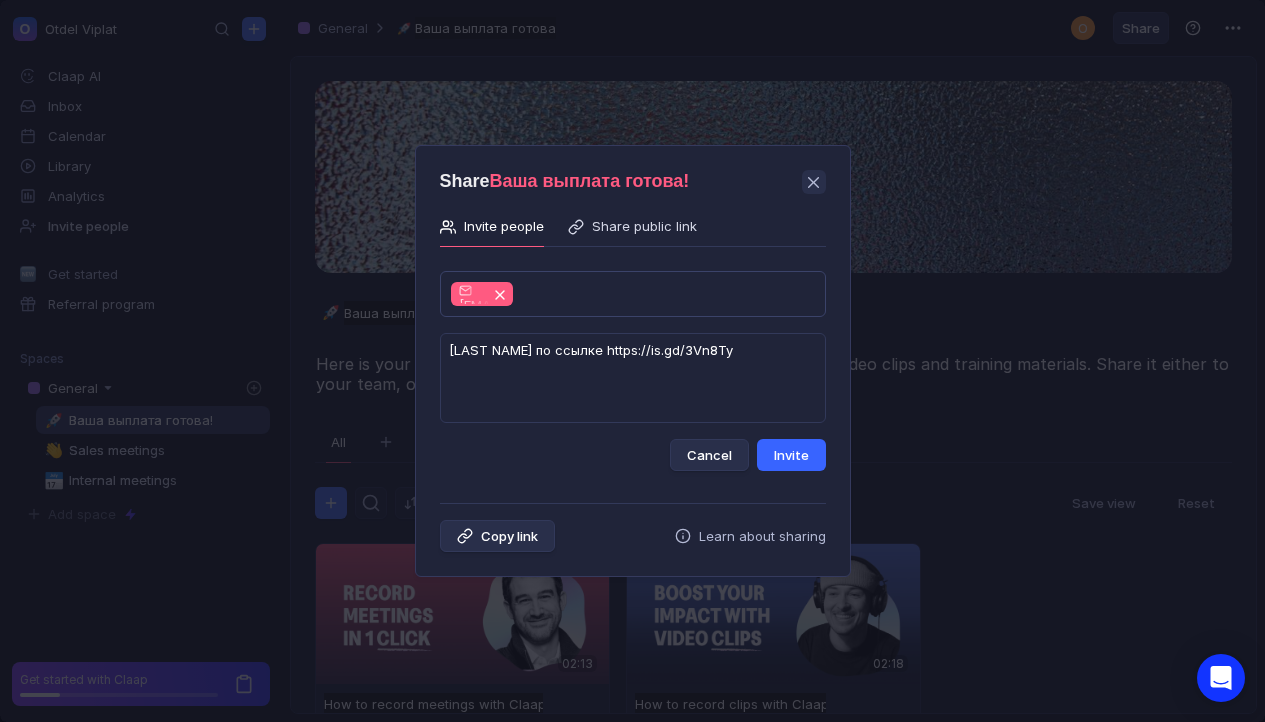 click on "Invite" at bounding box center (791, 455) 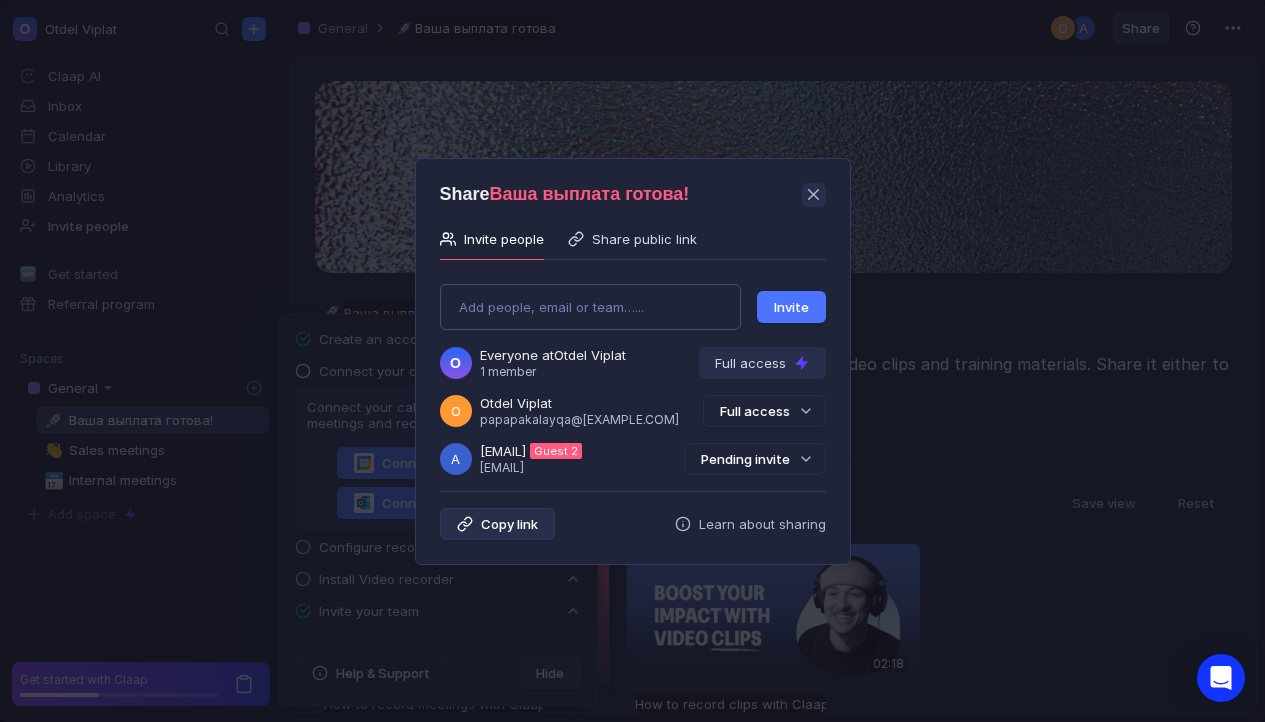 click on "Add people, email or team…..." at bounding box center [590, 307] 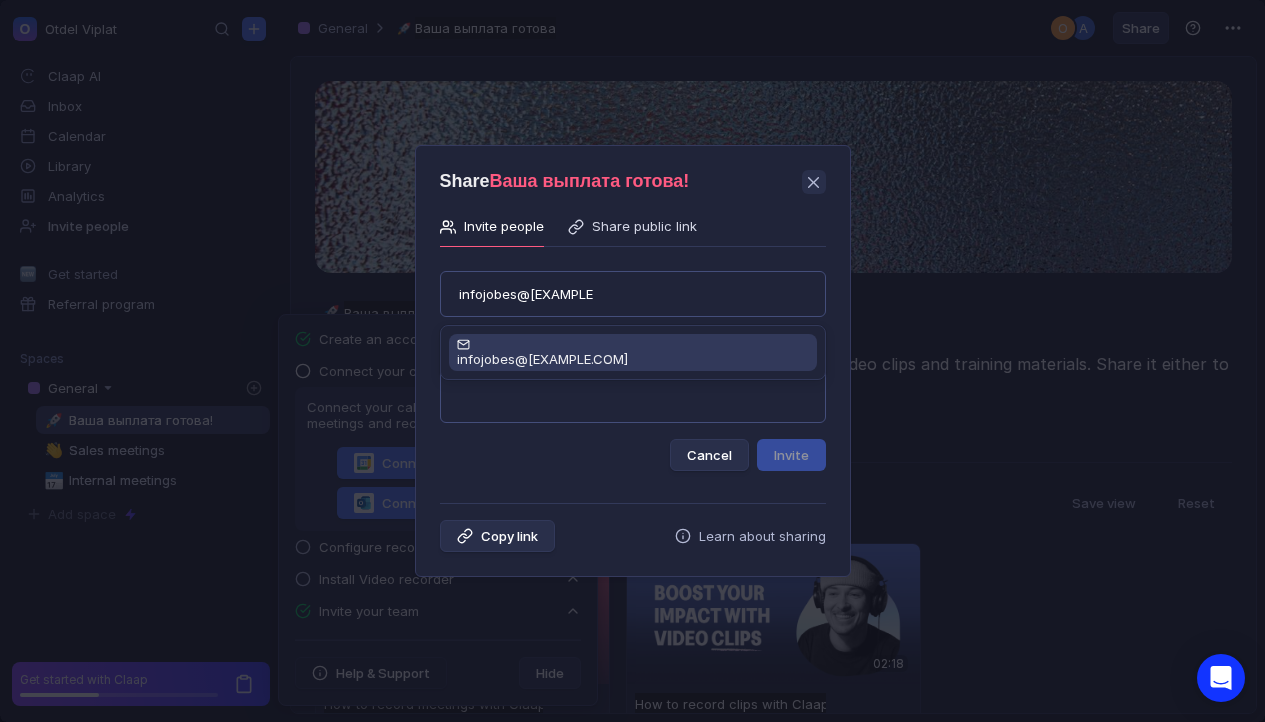 click on "infojobes@[EXAMPLE.COM]" at bounding box center [633, 359] 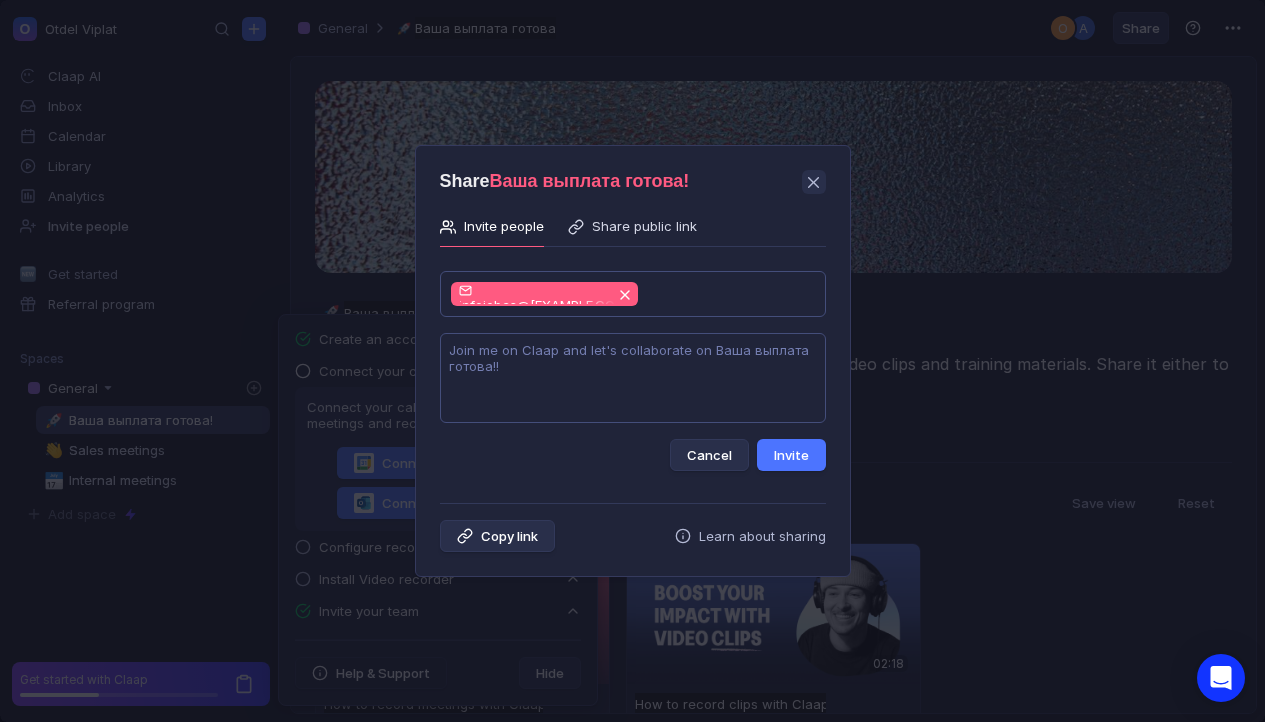 drag, startPoint x: 656, startPoint y: 367, endPoint x: 439, endPoint y: 680, distance: 380.8648 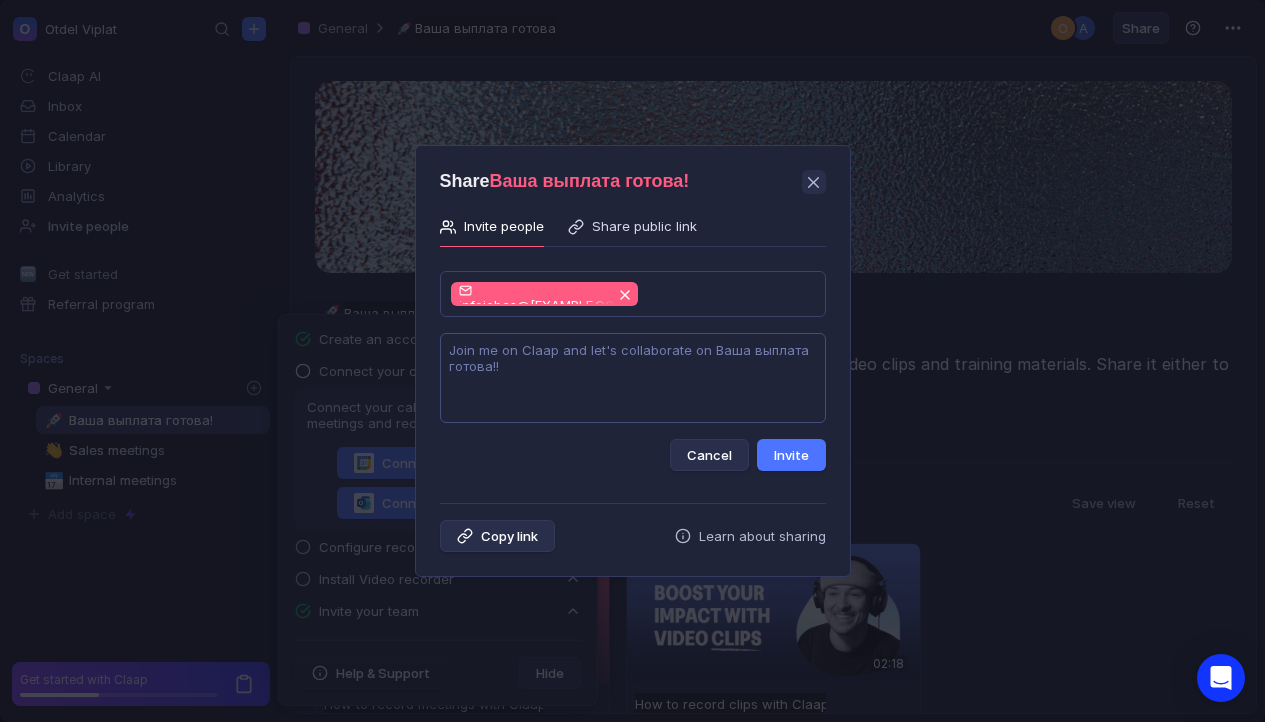click at bounding box center [633, 378] 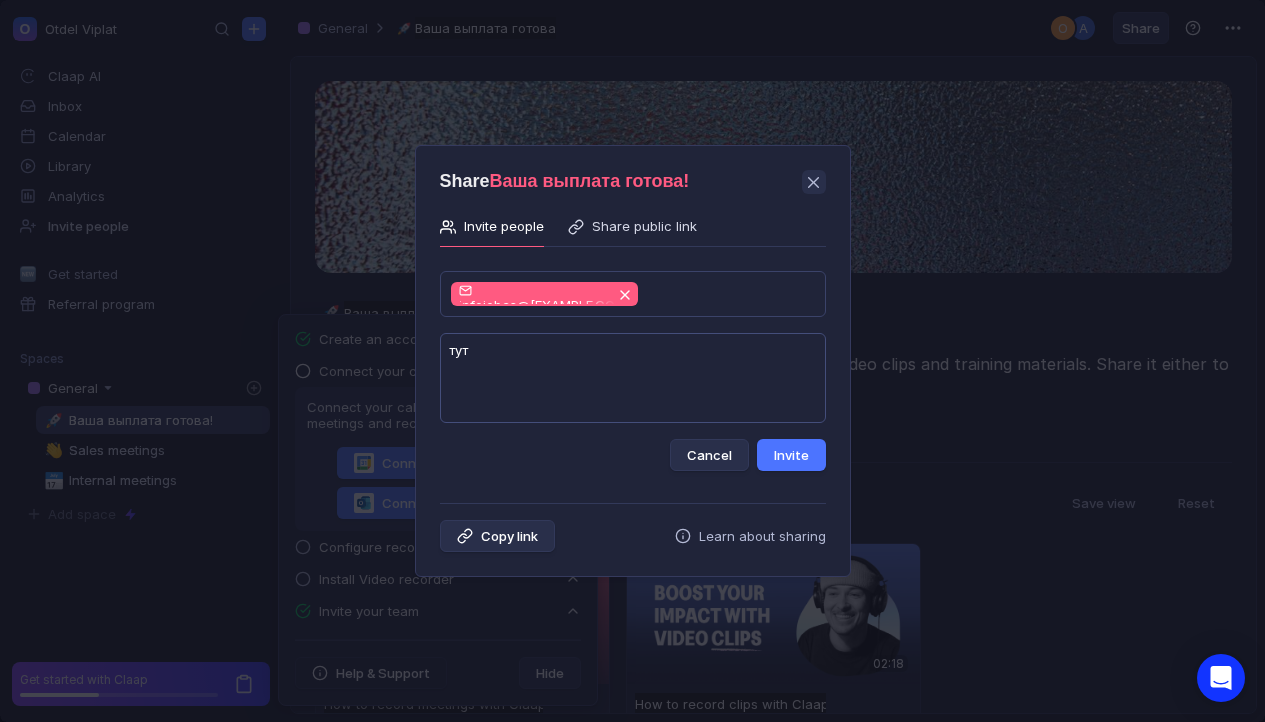 paste on "https://app.leadteh.ru/w/d5EJF" 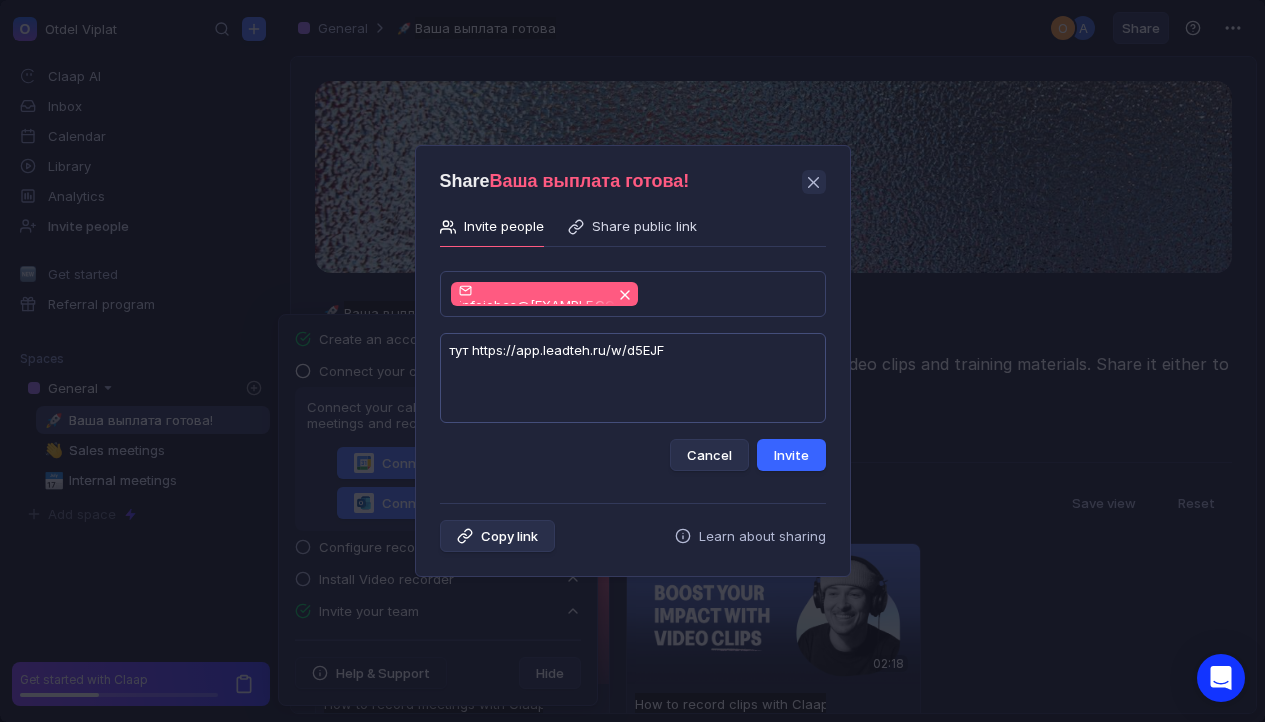 type on "тут https://app.leadteh.ru/w/d5EJF" 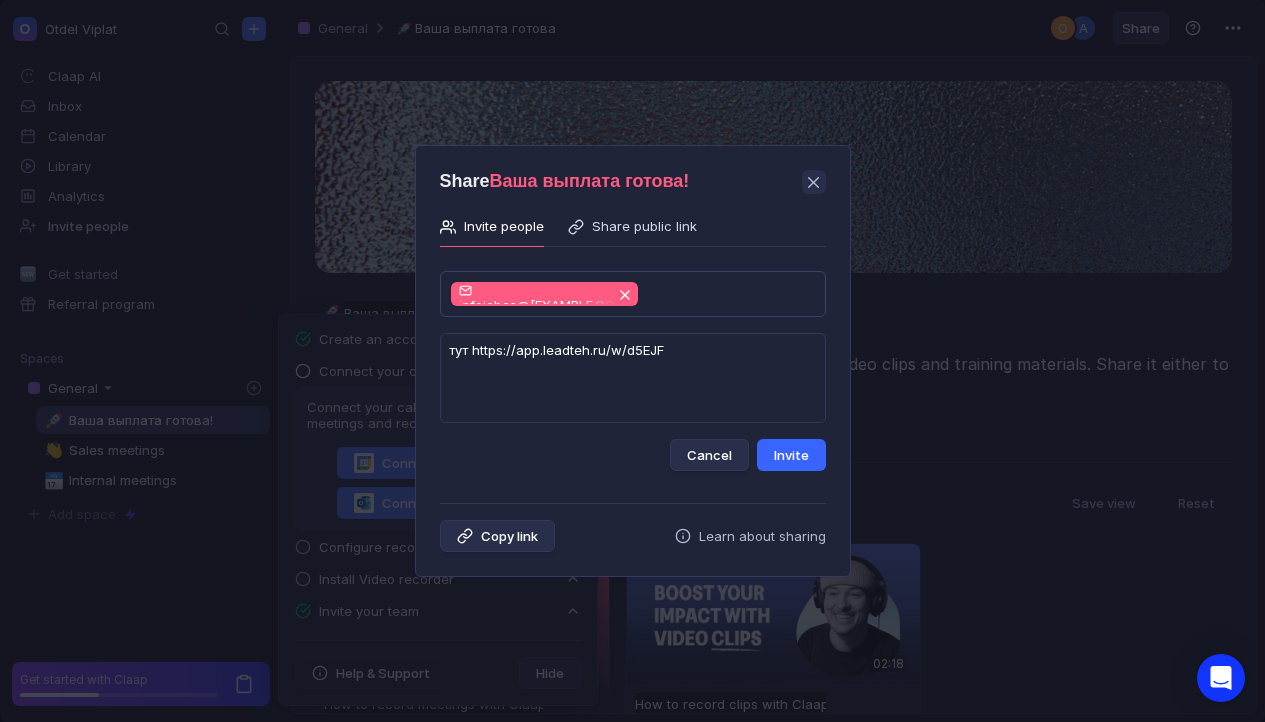 click on "Invite" at bounding box center (791, 455) 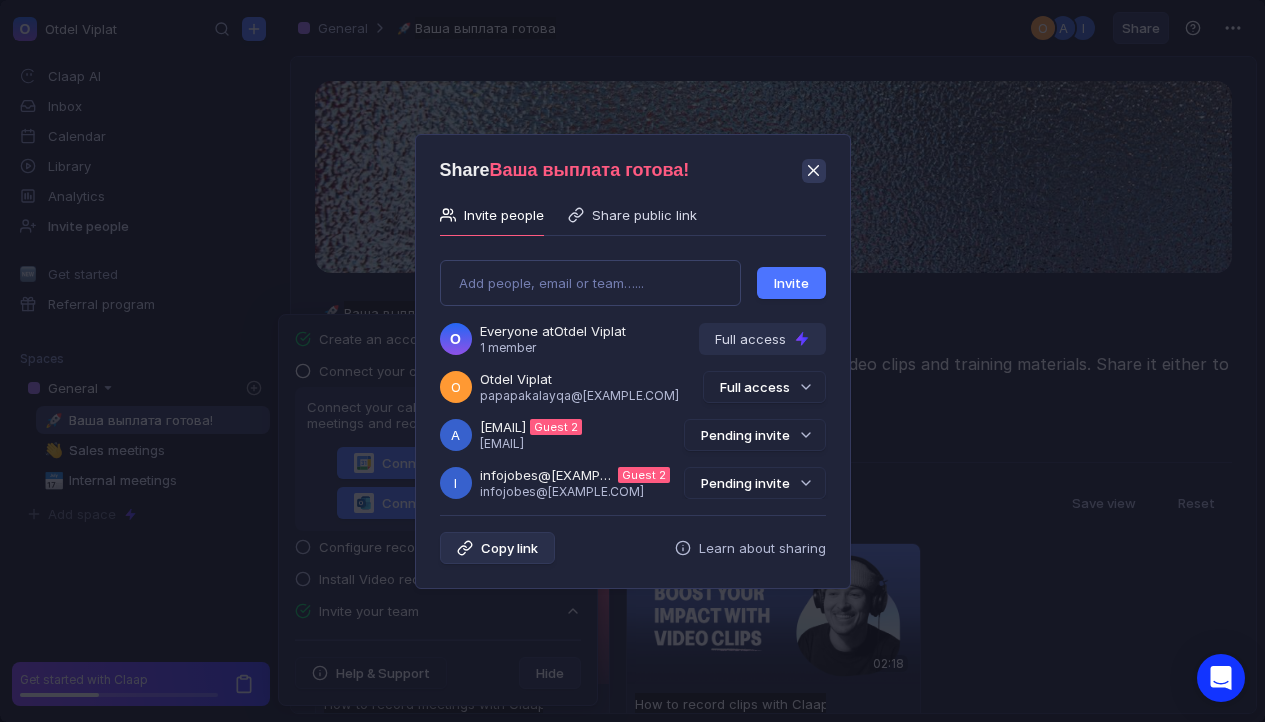 click at bounding box center [813, 170] 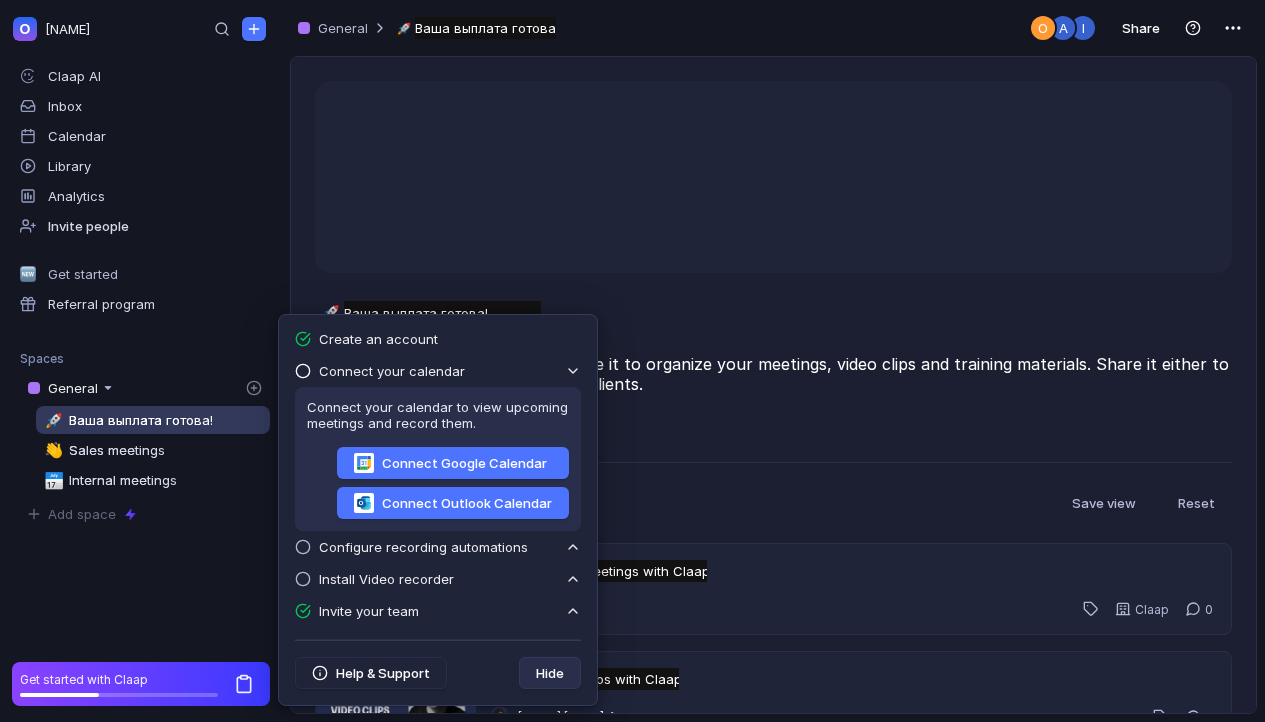 scroll, scrollTop: 0, scrollLeft: 0, axis: both 